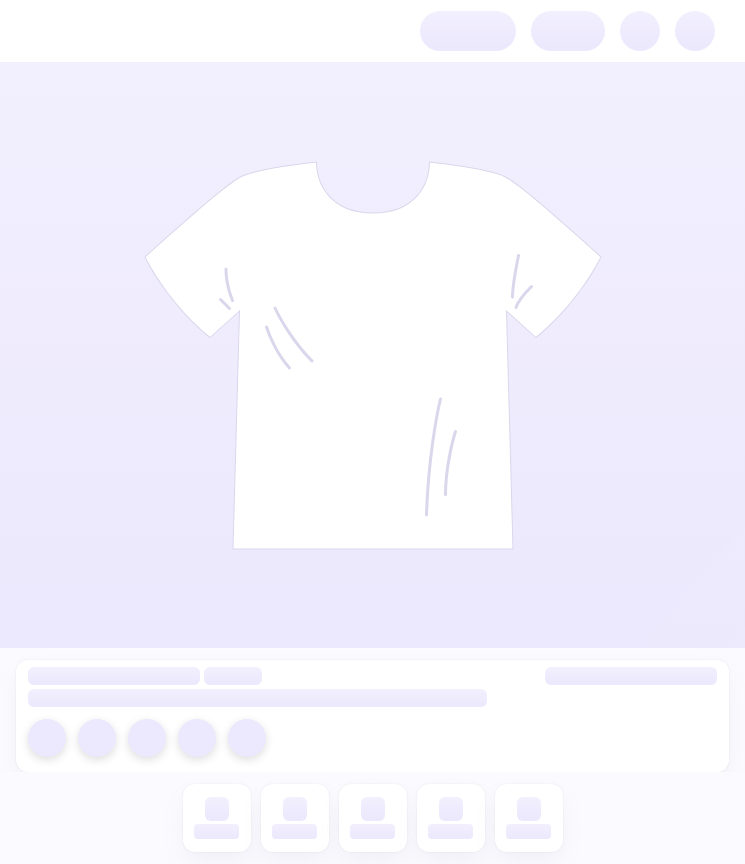 scroll, scrollTop: 0, scrollLeft: 0, axis: both 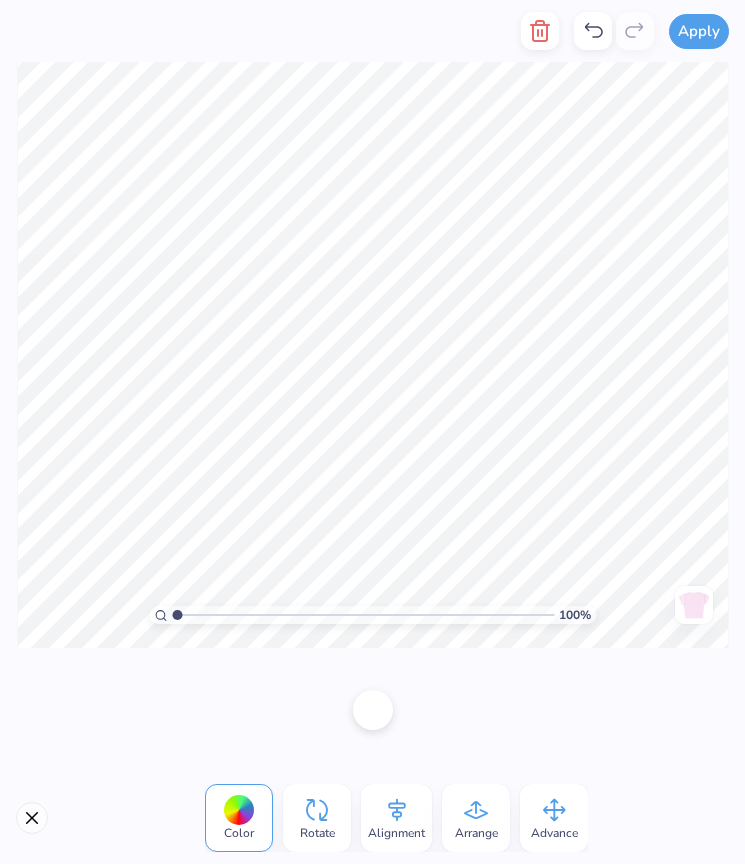 click at bounding box center [32, 818] 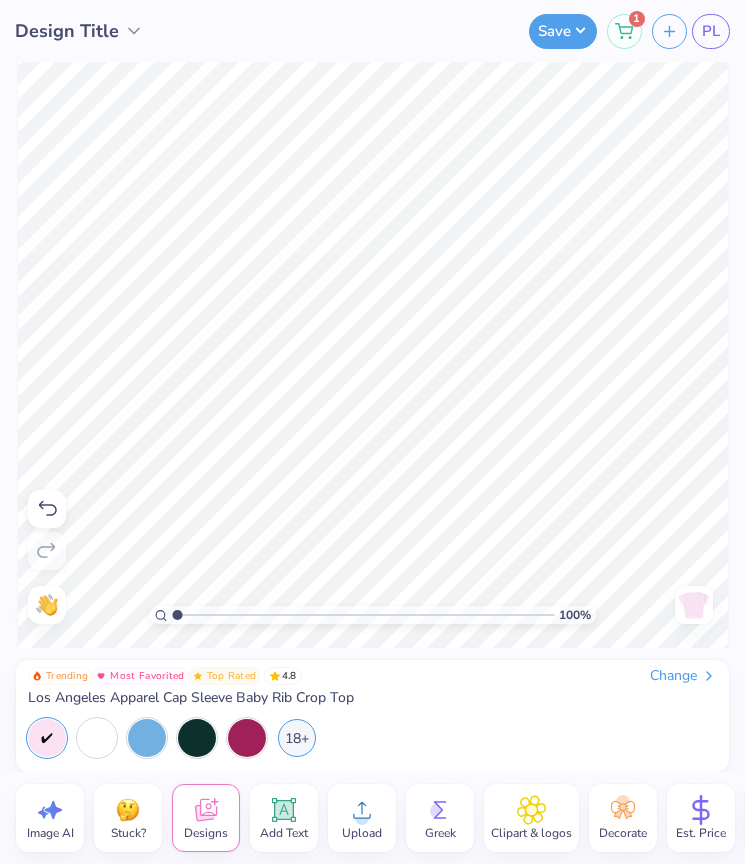click on "18+" at bounding box center [372, 738] 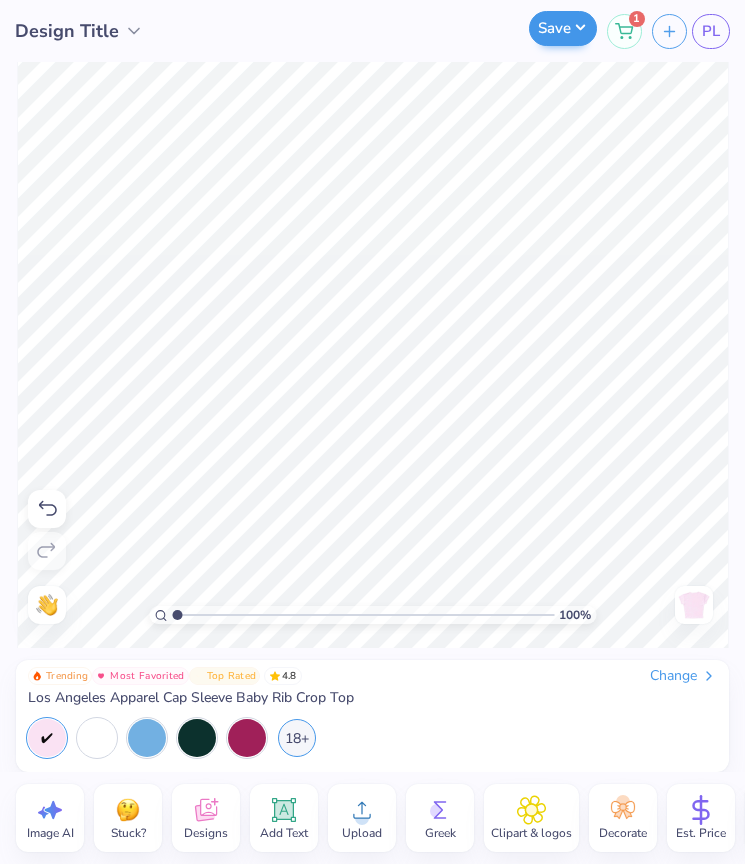 click on "Save" at bounding box center [563, 28] 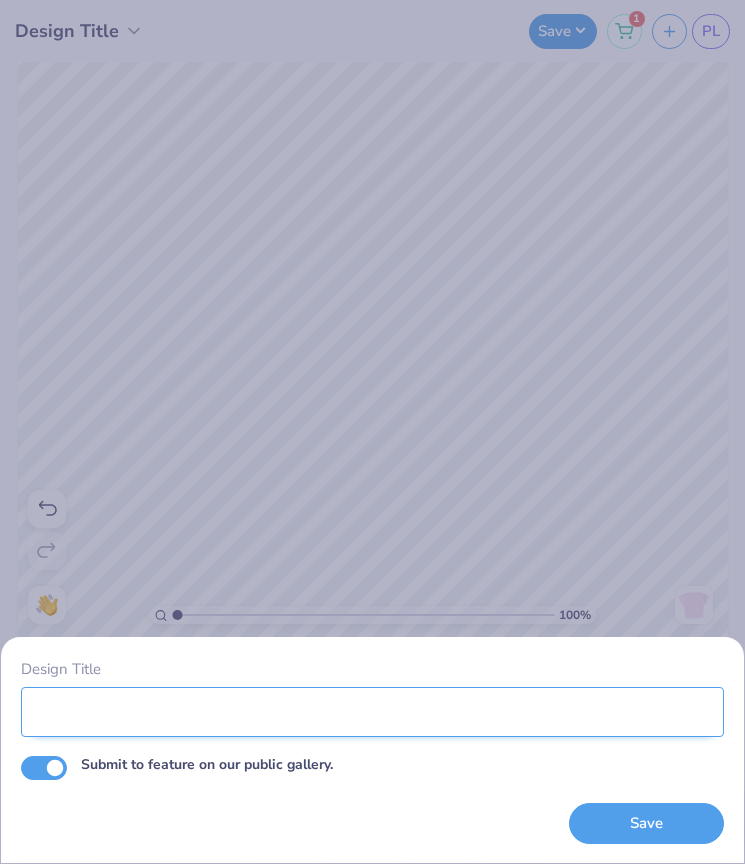 click on "Design Title" at bounding box center [372, 712] 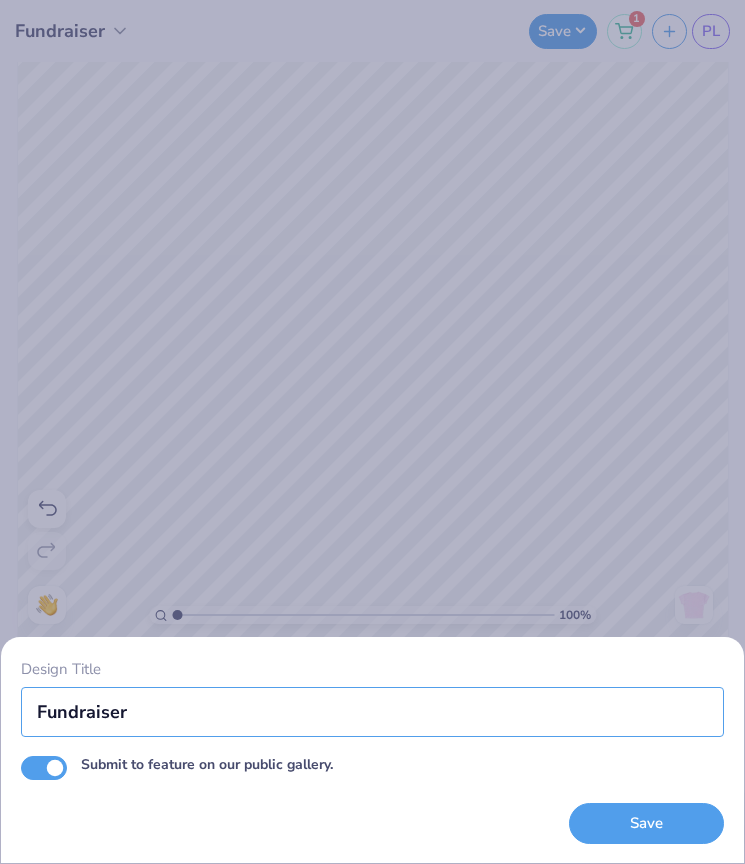type on "Fundraiser" 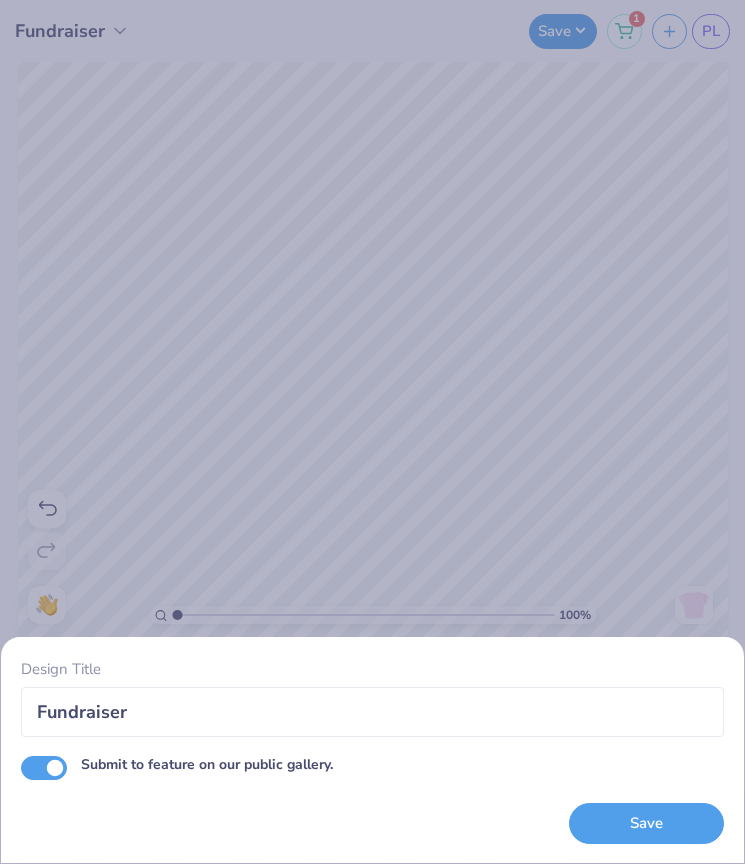 click on "Submit to feature on our public gallery." at bounding box center [44, 768] 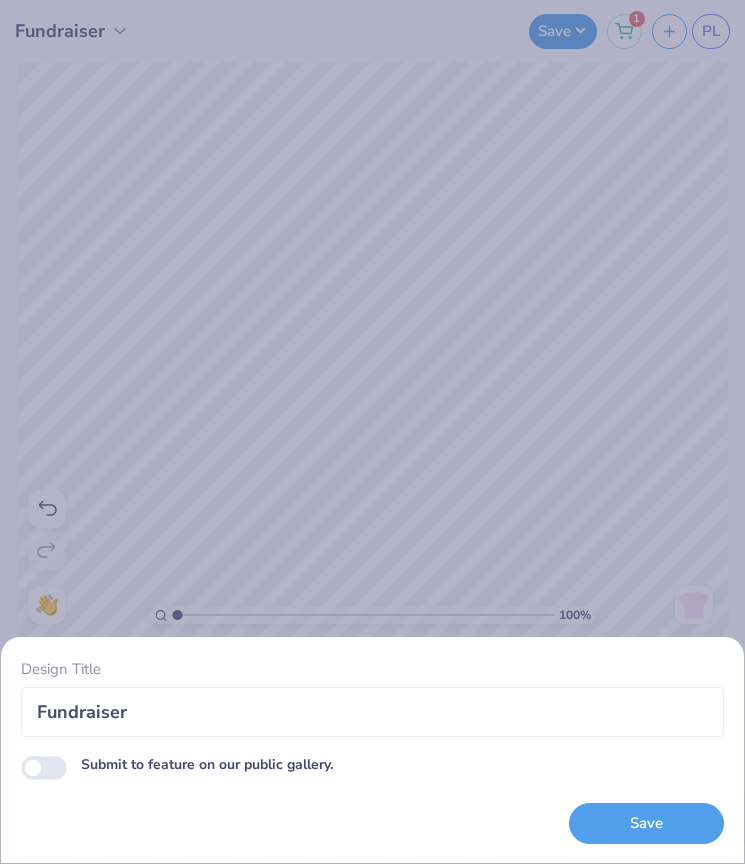 checkbox on "false" 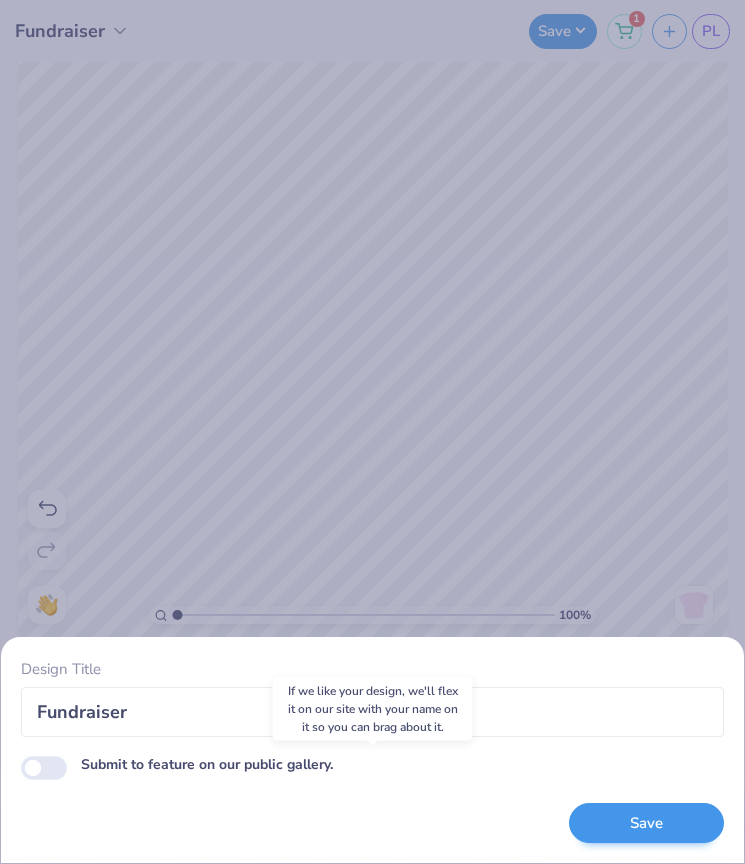 click on "Save" at bounding box center [646, 823] 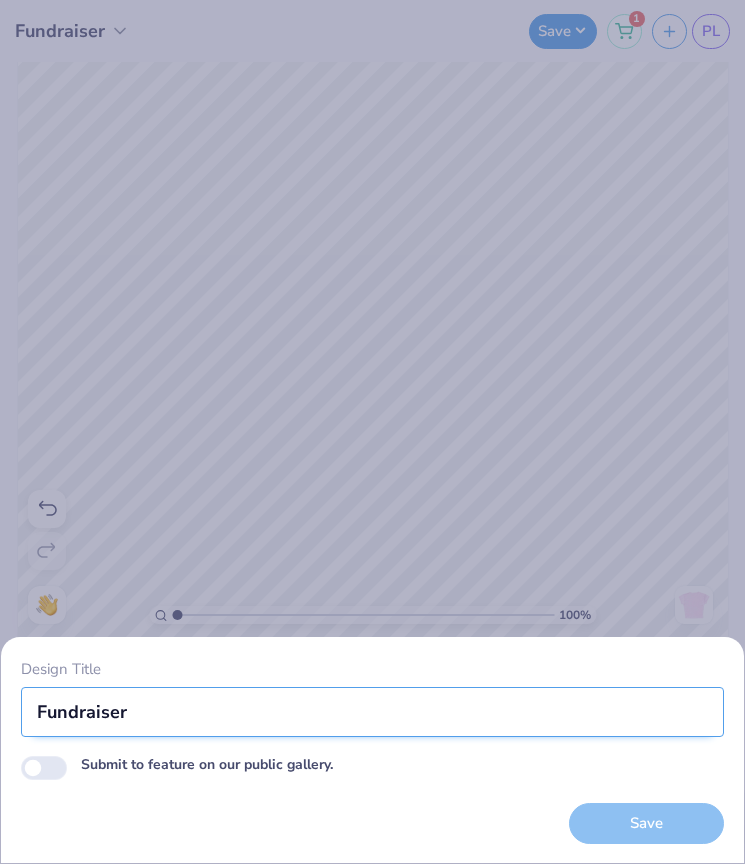 click on "Fundraiser" at bounding box center (372, 712) 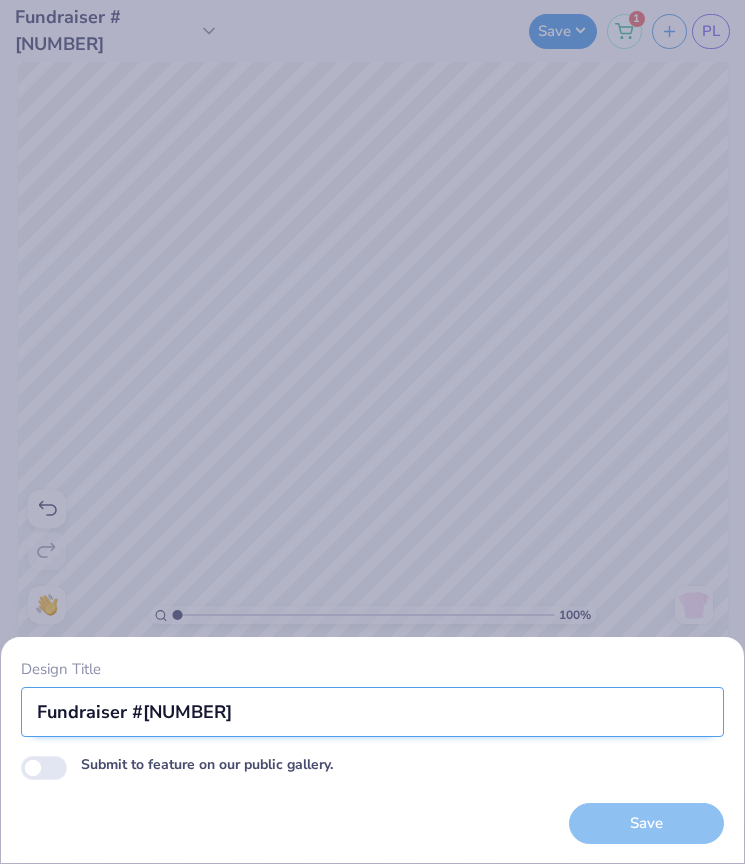 type on "Fundraiser" 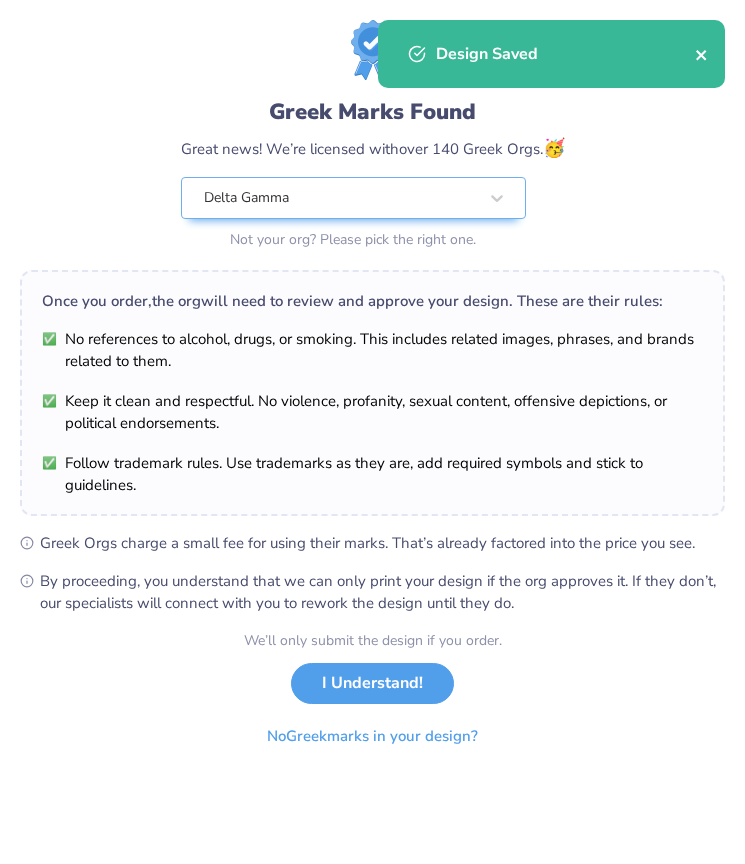 click 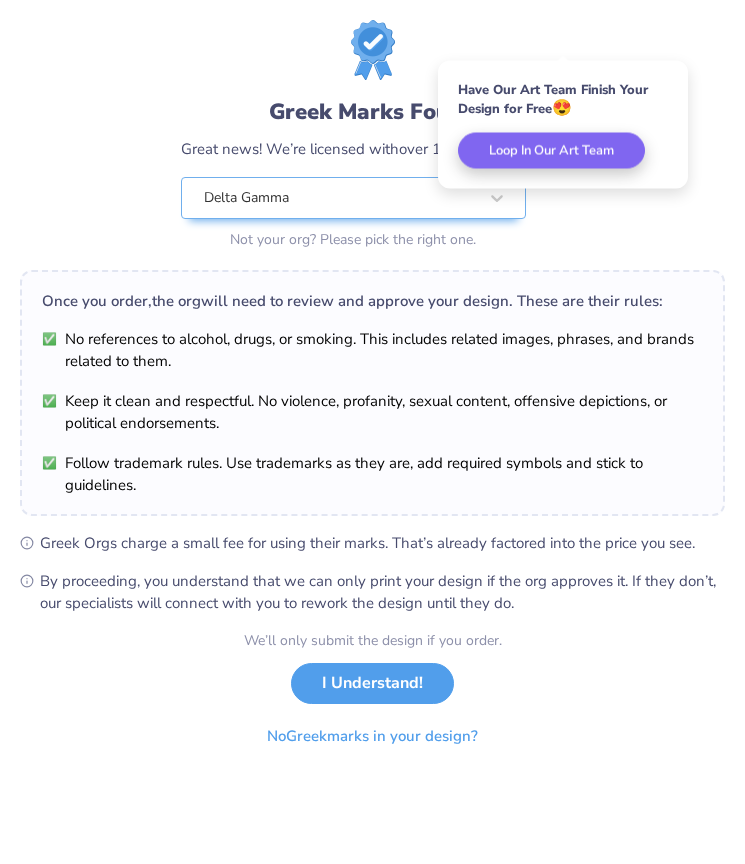 click on "Greek Marks Found Great news! We’re licensed with  over 140 Greek Orgs. 🥳 Delta Gamma Not your org? Please pick the right one. Once you order,  the org  will need to review and approve your design. These are their rules: No references to alcohol, drugs, or smoking. This includes related images, phrases, and brands related to them. Keep it clean and respectful. No violence, profanity, sexual content, offensive depictions, or political endorsements. Follow trademark rules. Use trademarks as they are, add required symbols and stick to guidelines. Greek Orgs charge a small fee for using their marks. That’s already factored into the price you see. By proceeding, you understand that we can only print your design if the org approves it. If they don’t, our specialists will connect with you to rework the design until they do. We’ll only submit the design if you order. I Understand! No  Greek  marks in your design?" at bounding box center (372, 432) 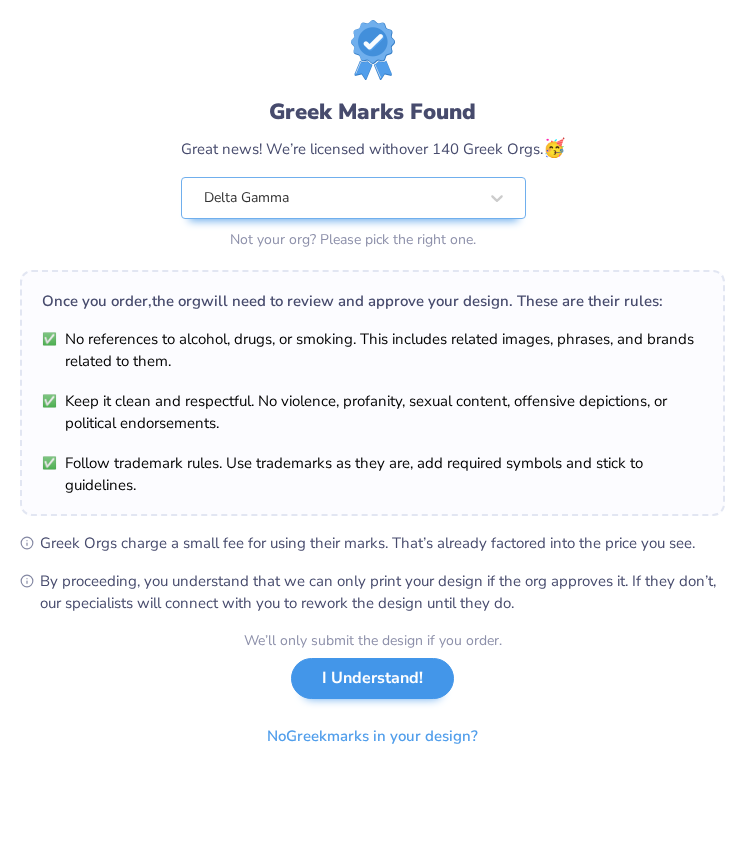 click on "I Understand!" at bounding box center [372, 678] 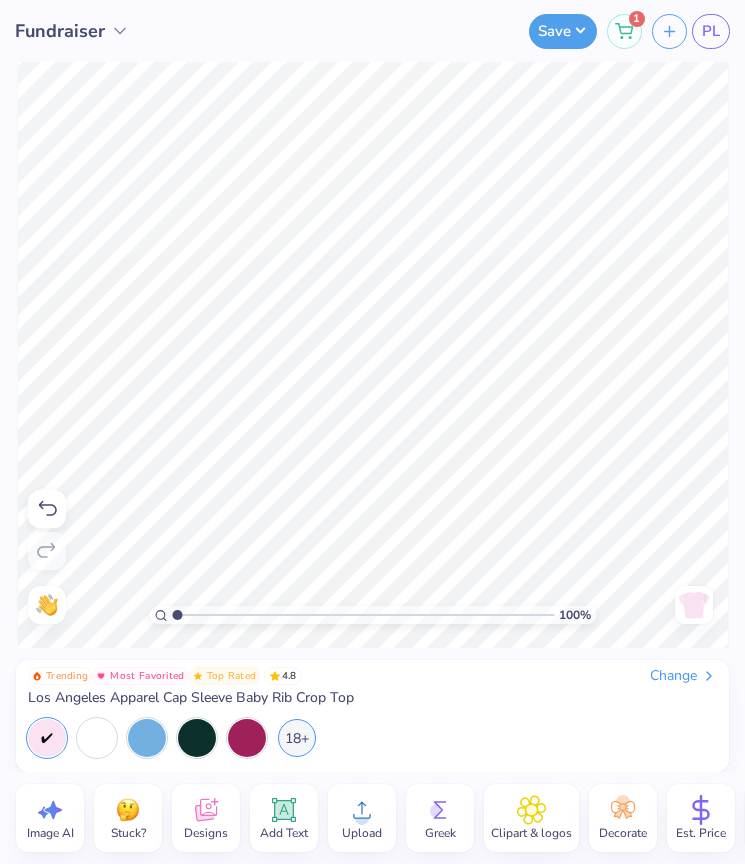 click on "Trending Most Favorited Top Rated 4.8 Change Los Angeles Apparel Cap Sleeve Baby Rib Crop Top   18+" at bounding box center (372, 712) 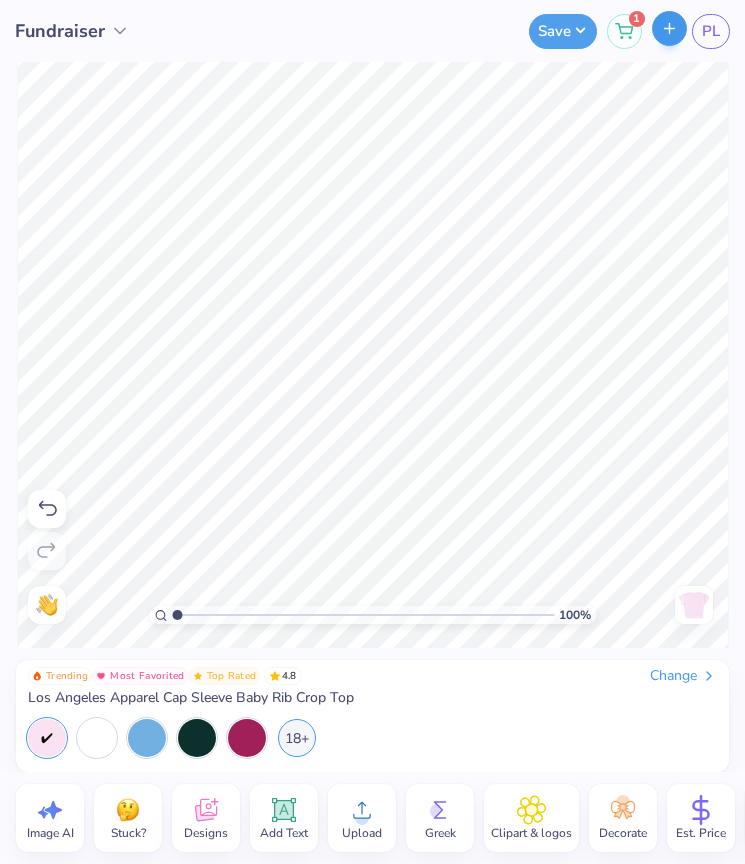 click 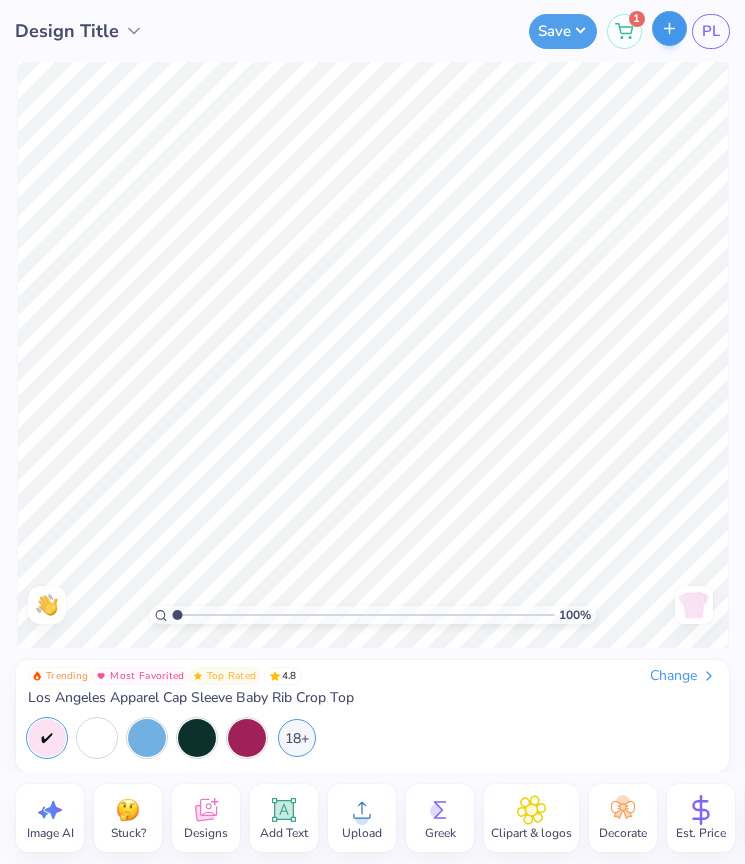 click 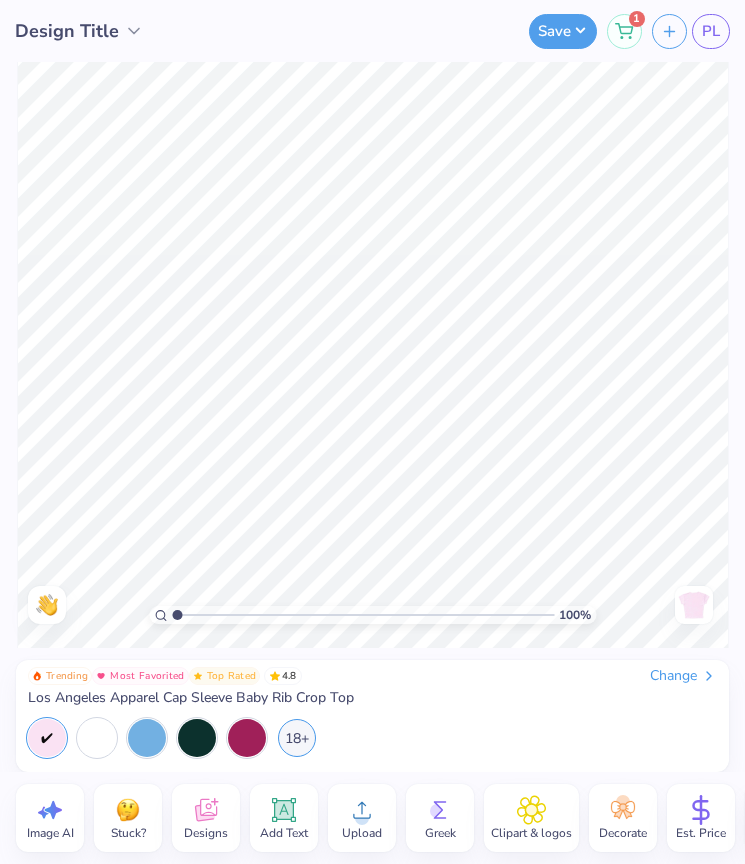 click on "Design Title" at bounding box center [67, 31] 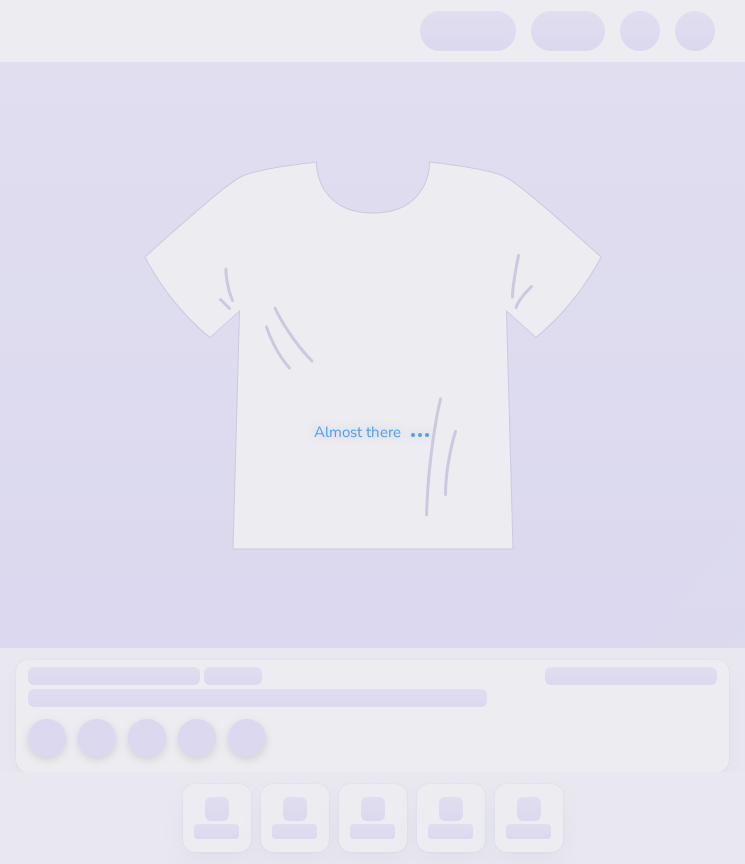 scroll, scrollTop: 0, scrollLeft: 0, axis: both 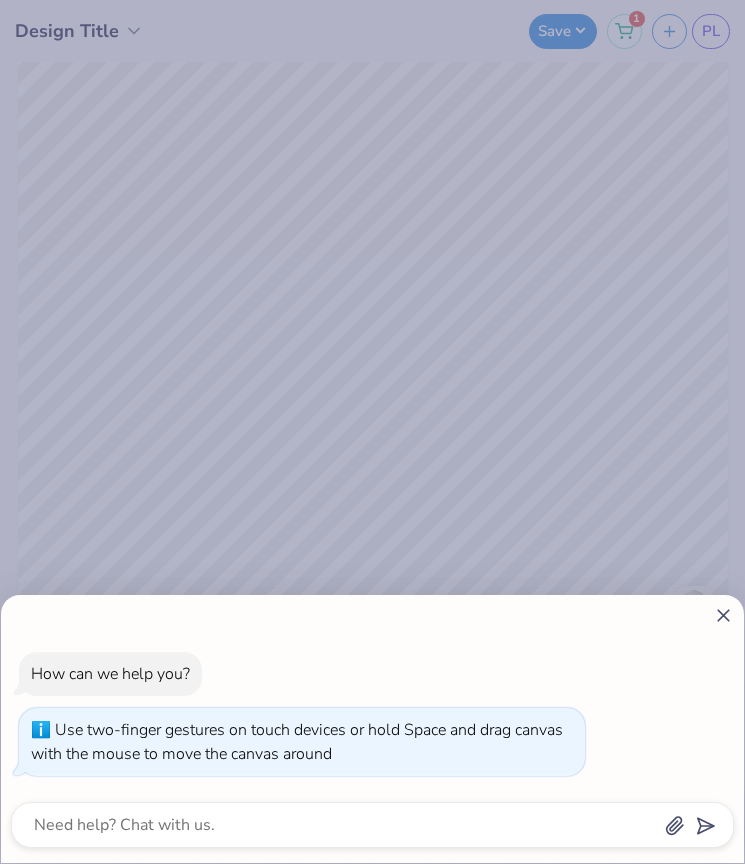 type on "3.28" 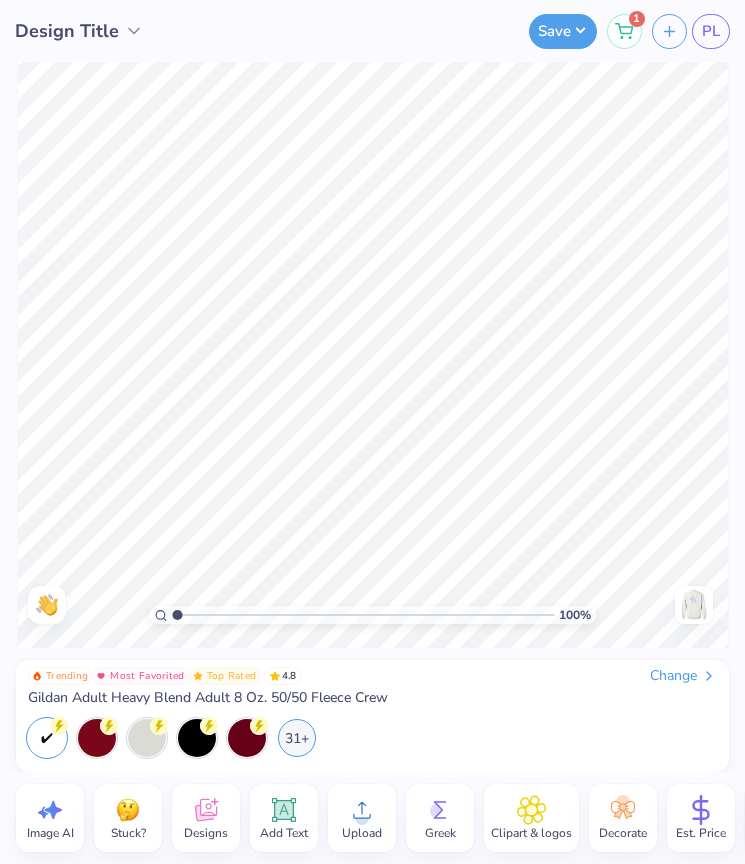drag, startPoint x: 267, startPoint y: 616, endPoint x: 165, endPoint y: 612, distance: 102.0784 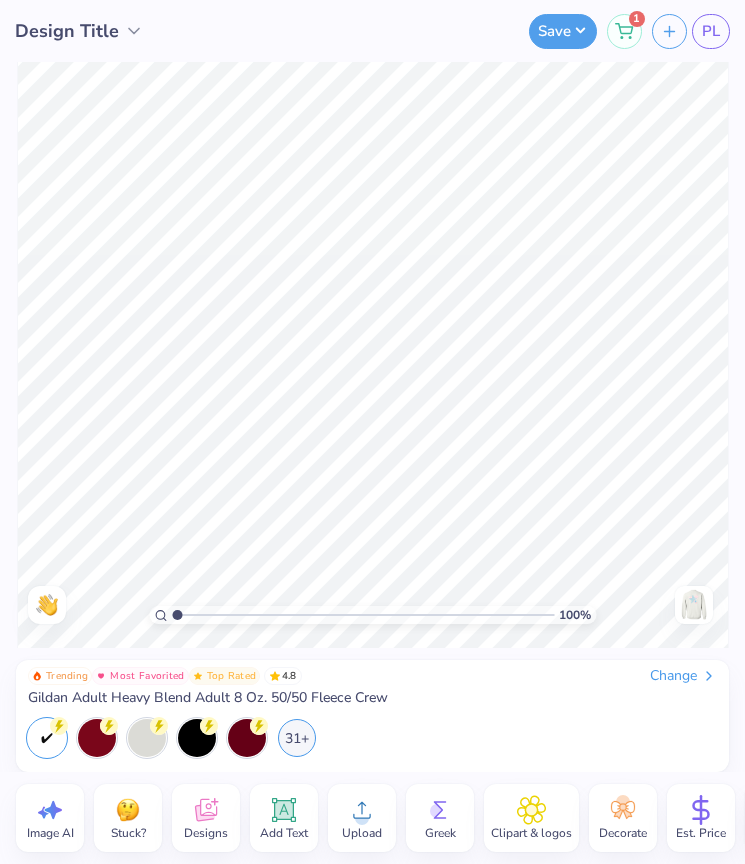 type on "1" 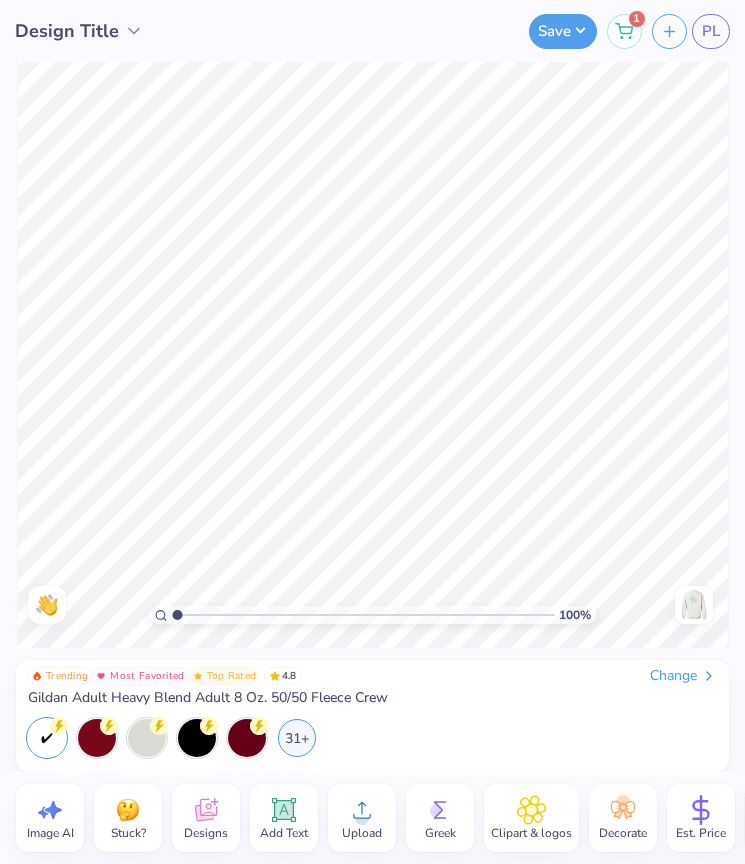click on "100  %" at bounding box center [372, 615] 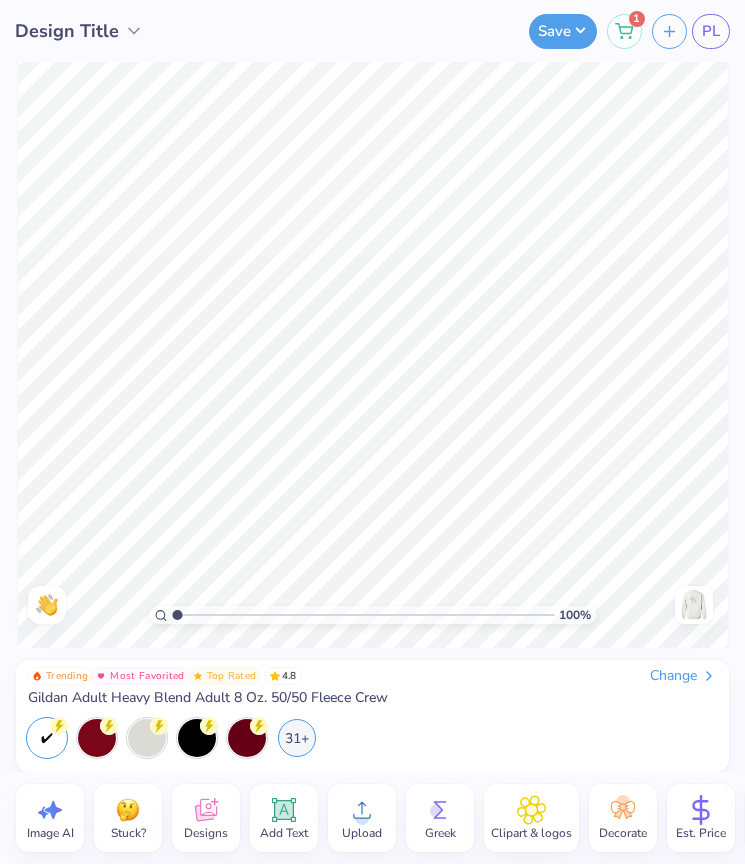 click at bounding box center (694, 605) 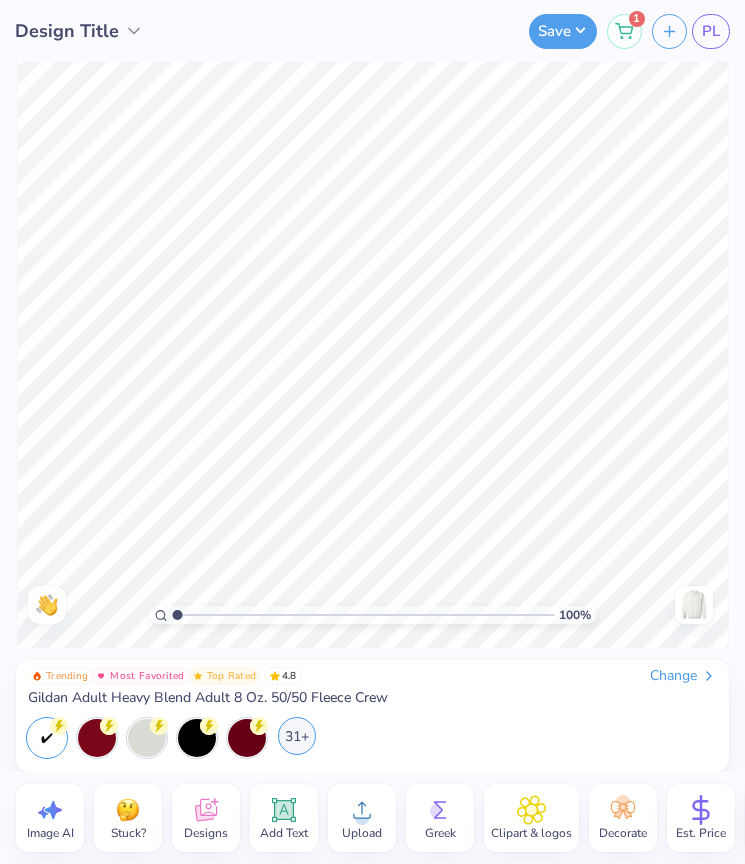 click on "31+" at bounding box center [297, 736] 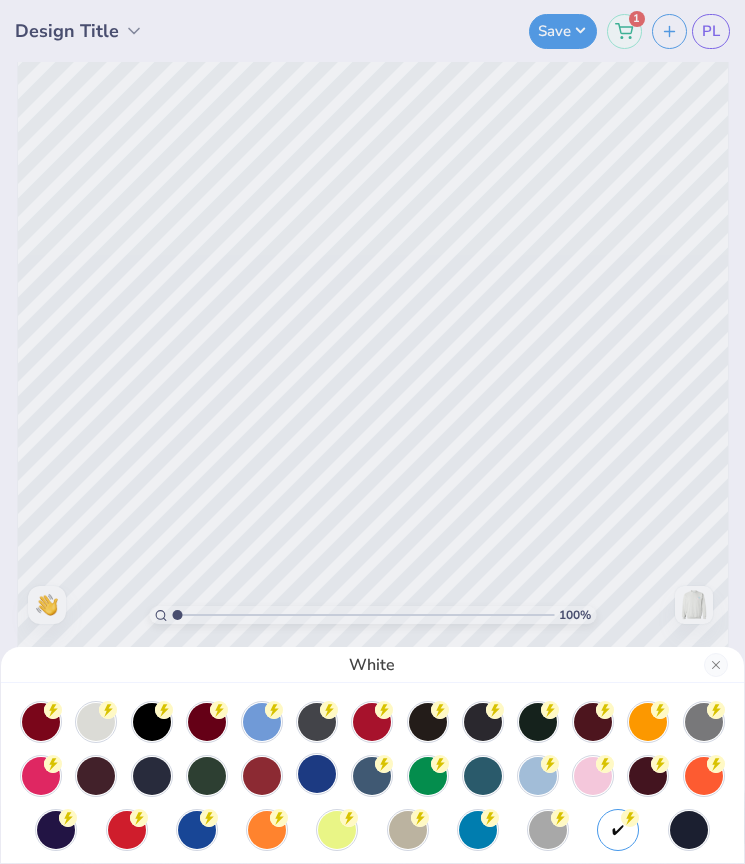 click at bounding box center [317, 774] 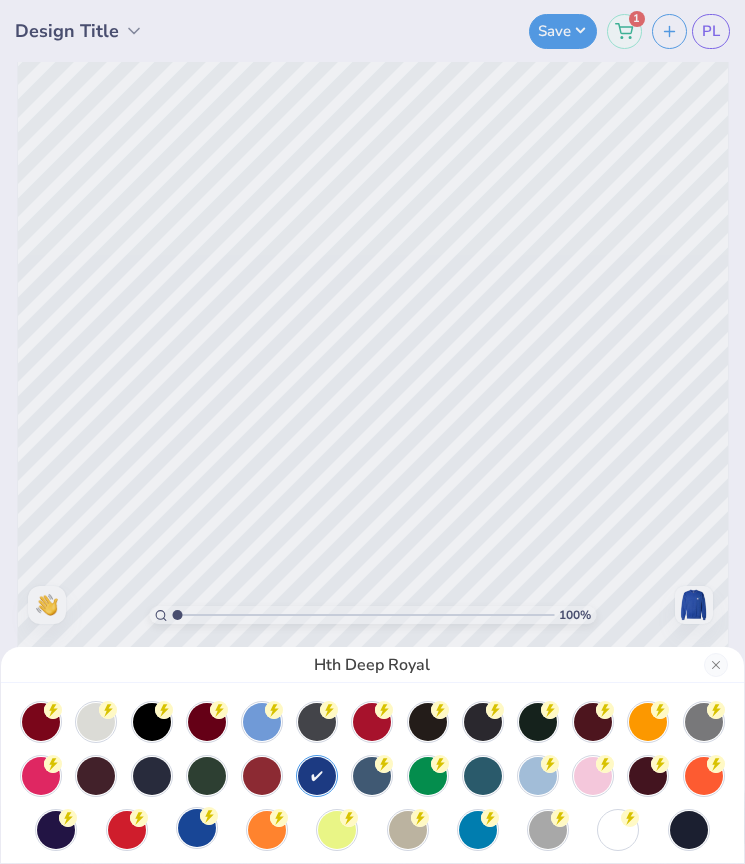 click at bounding box center [197, 828] 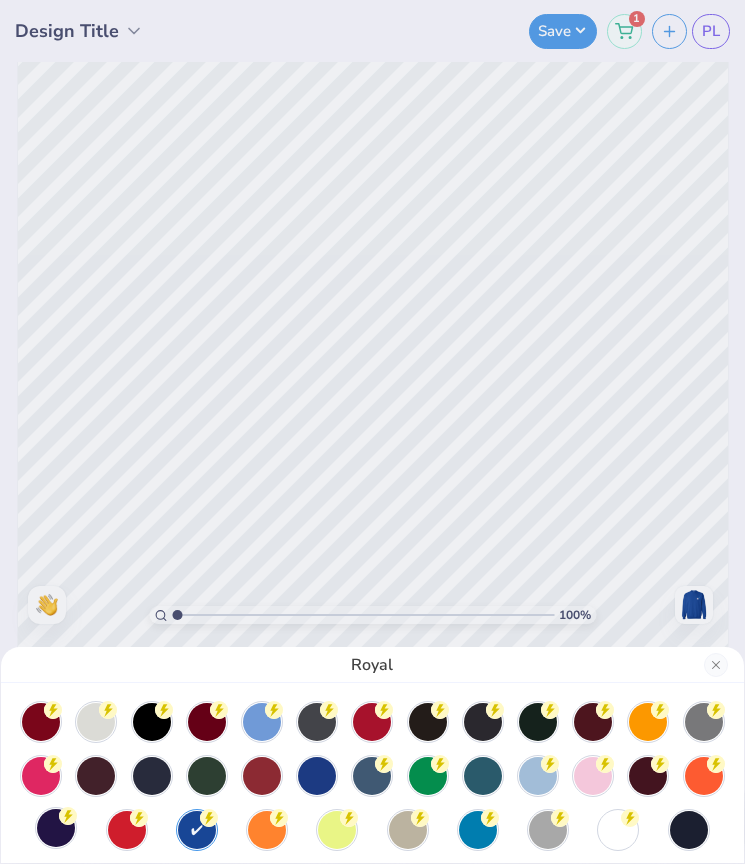click at bounding box center (56, 828) 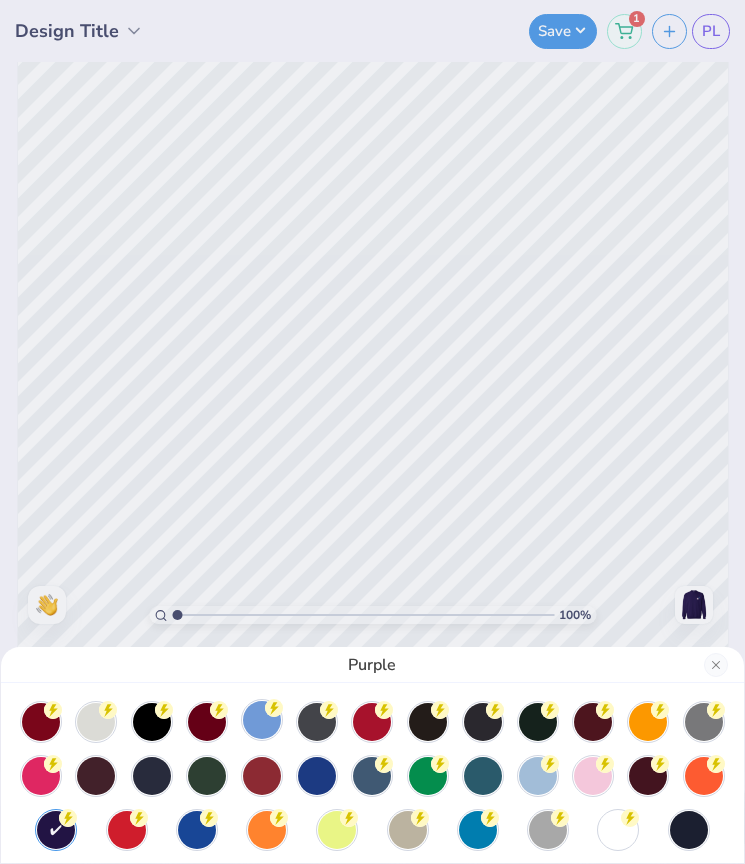click at bounding box center [262, 720] 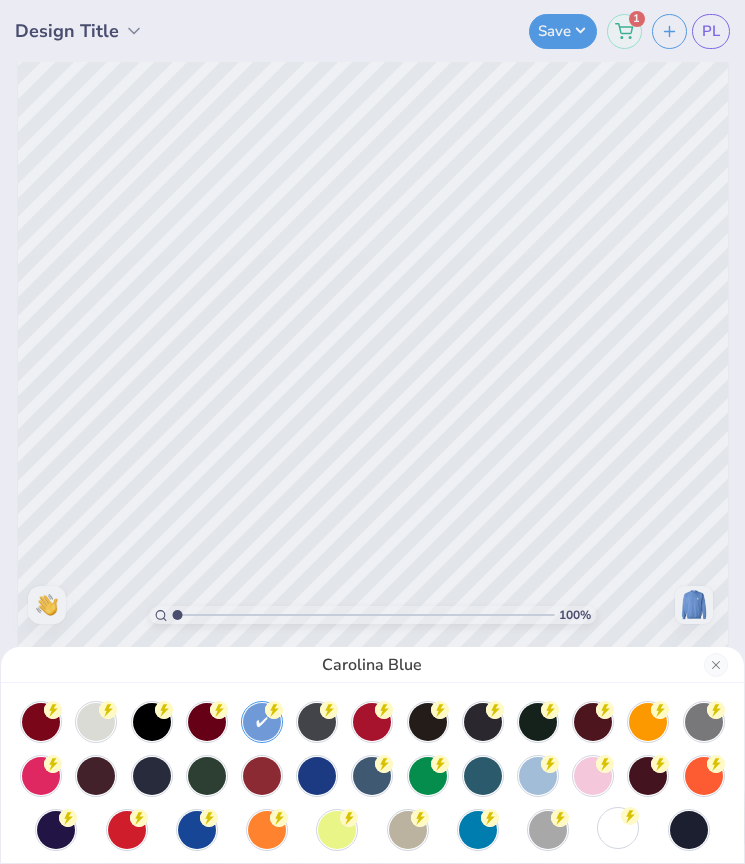 click at bounding box center (618, 828) 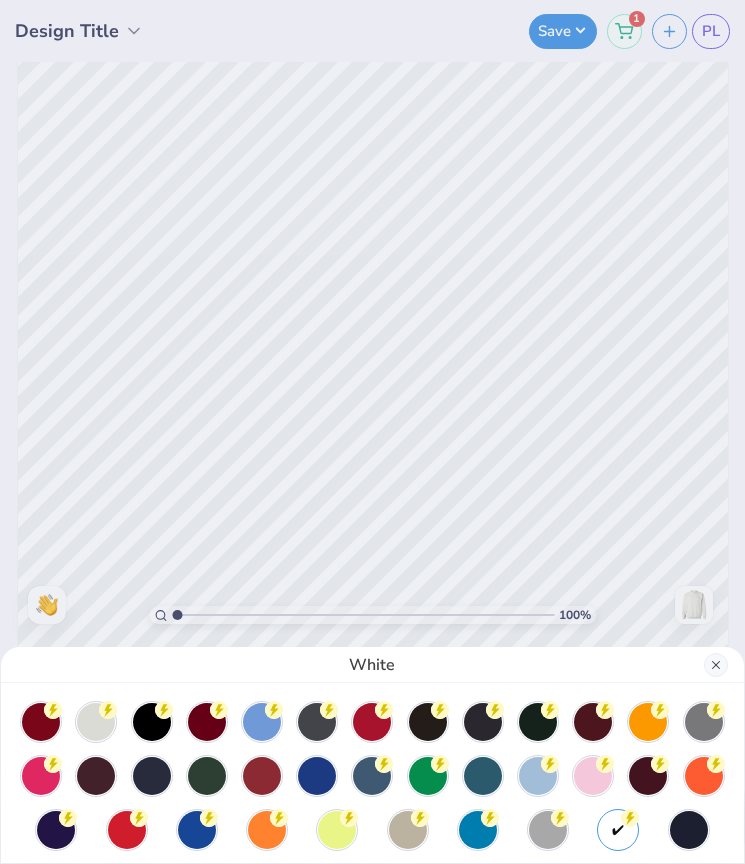 click at bounding box center (716, 665) 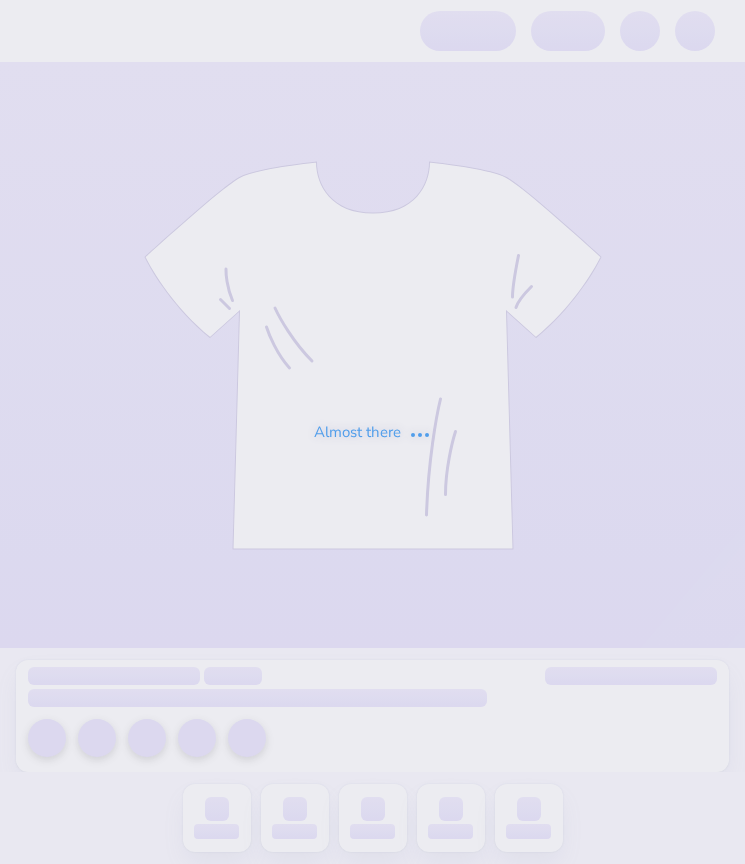 scroll, scrollTop: 0, scrollLeft: 0, axis: both 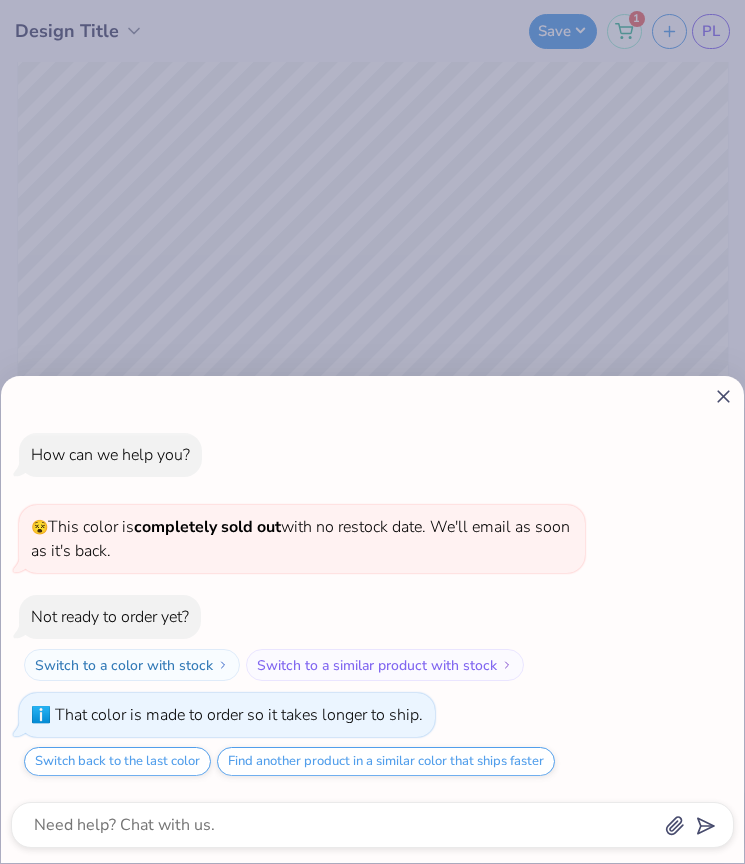 click 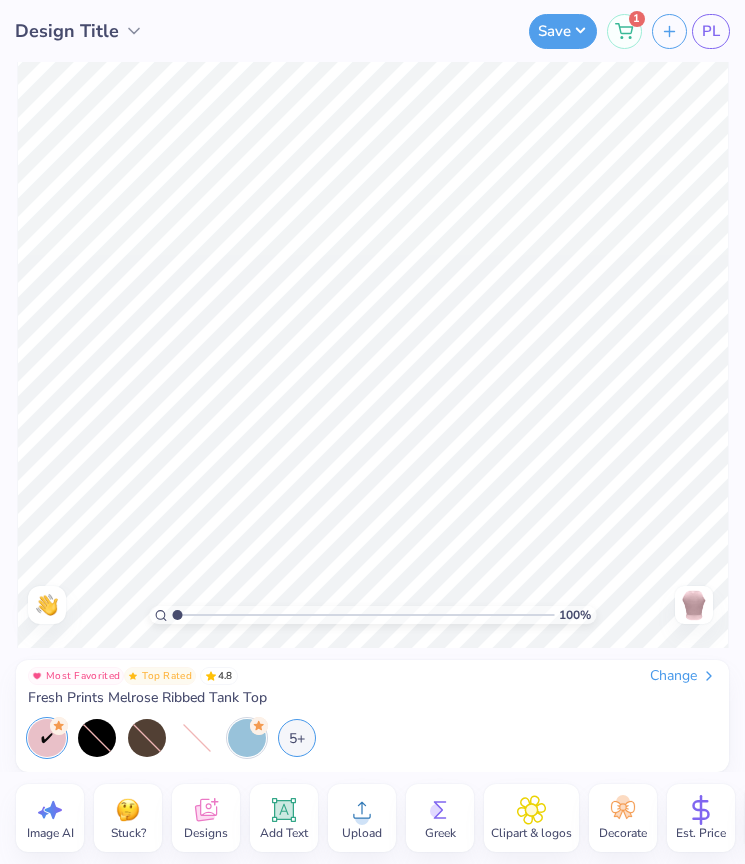 click on "5+" at bounding box center [372, 738] 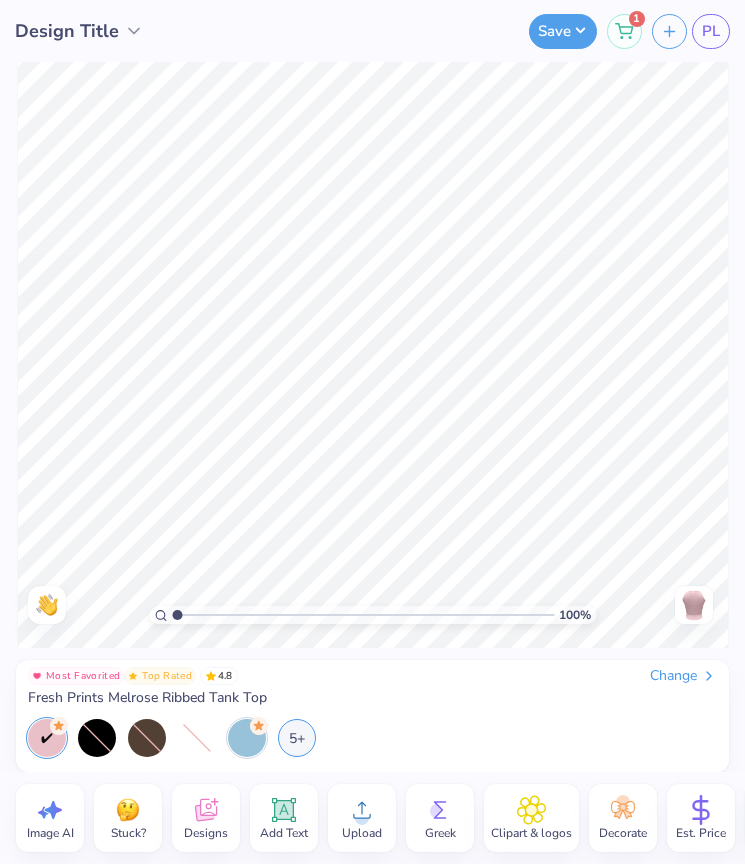 click on "Change" at bounding box center (683, 676) 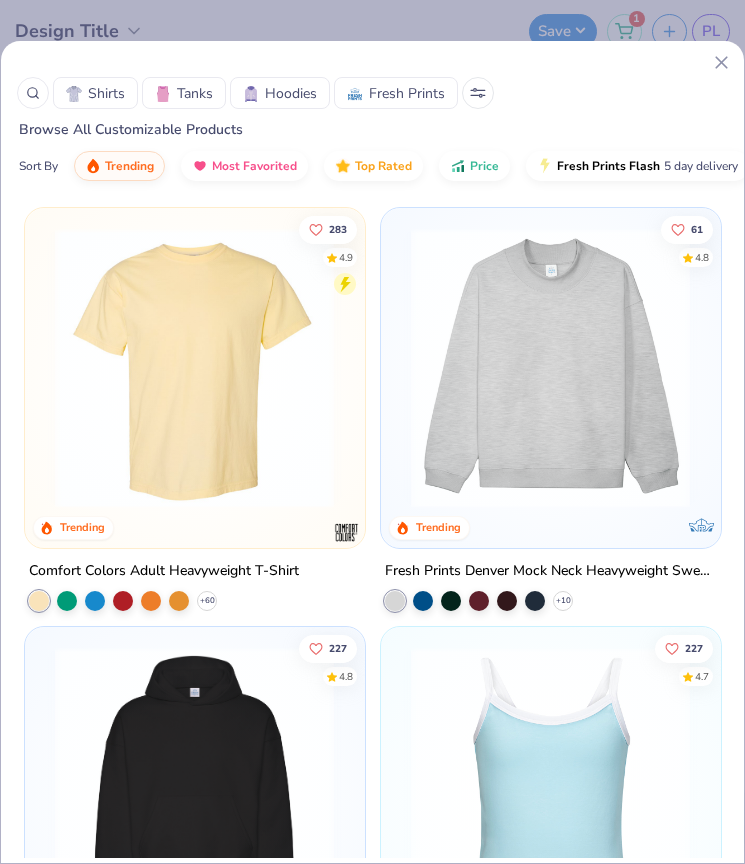 click on "Tanks" at bounding box center (195, 93) 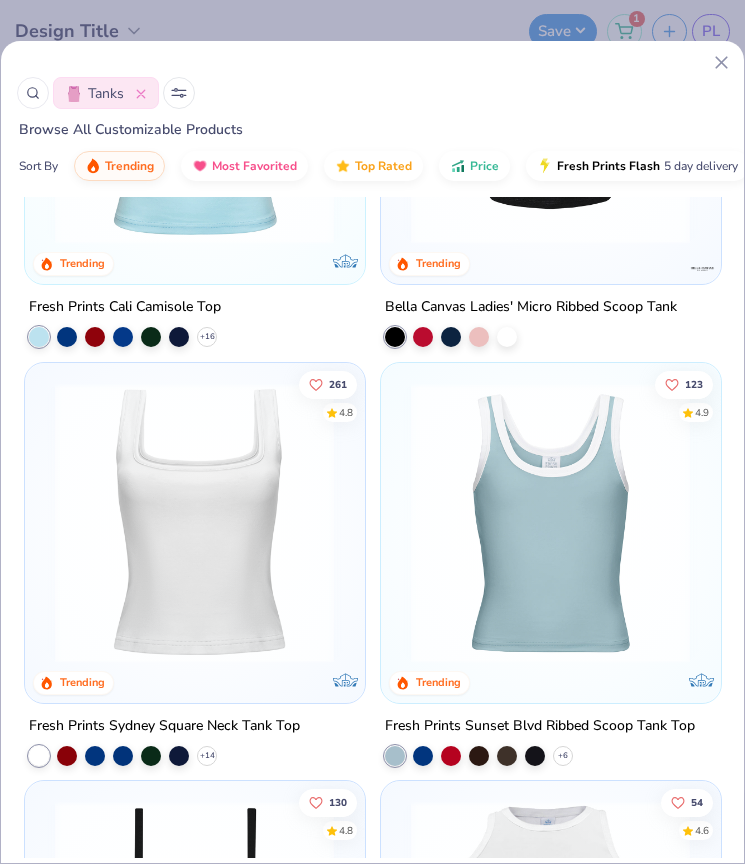 scroll, scrollTop: 280, scrollLeft: 0, axis: vertical 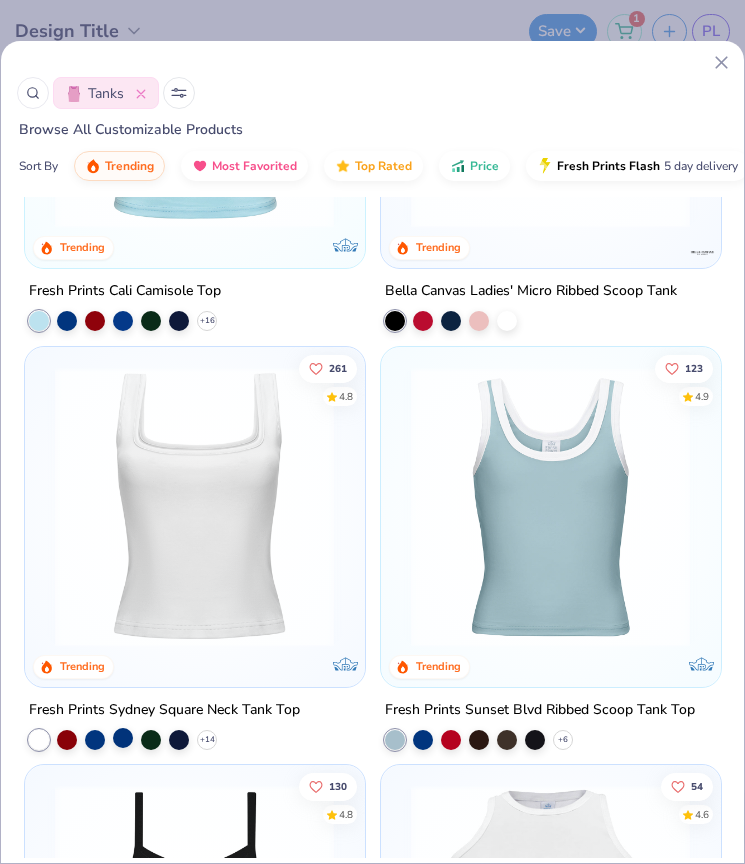 click at bounding box center (123, 737) 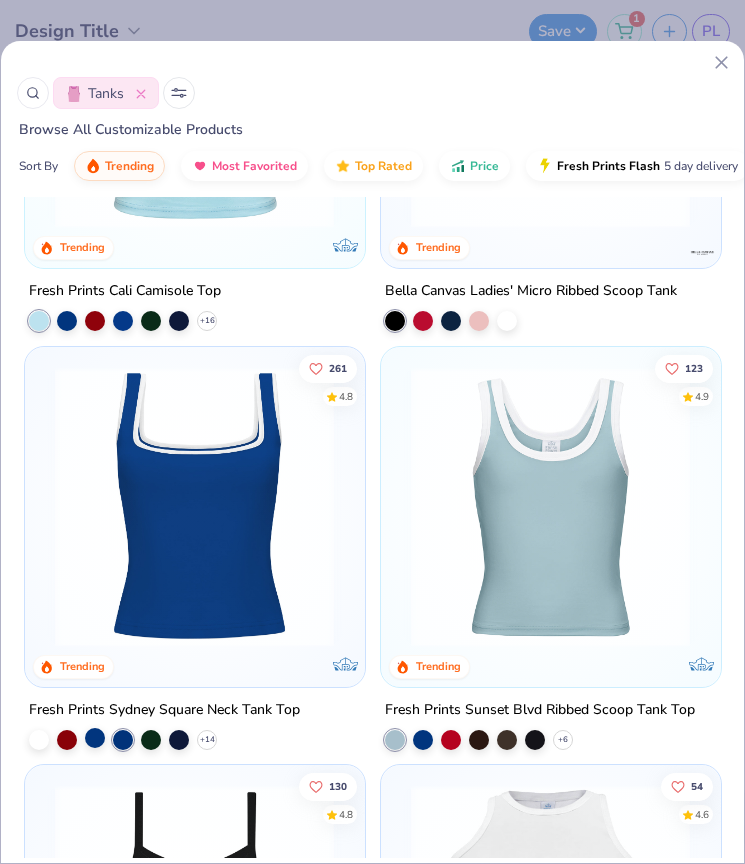 click at bounding box center [95, 737] 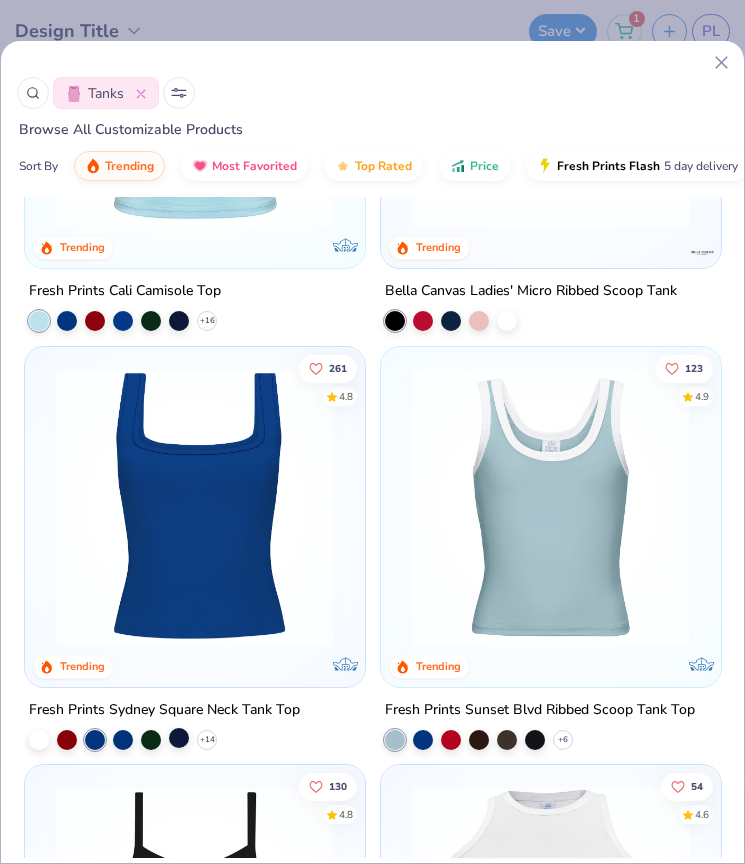 click at bounding box center [179, 737] 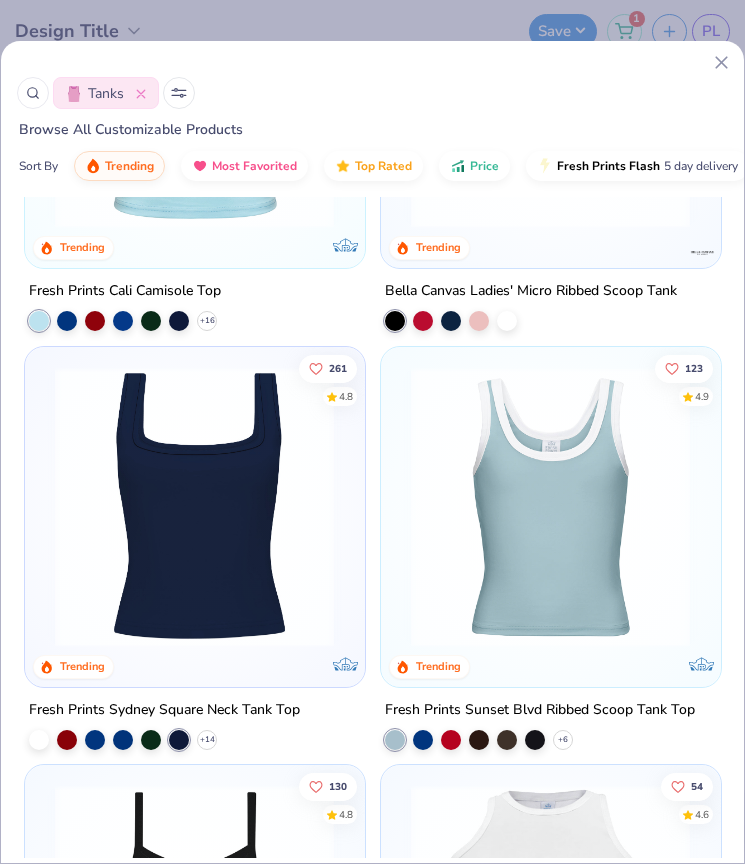 click at bounding box center (194, 507) 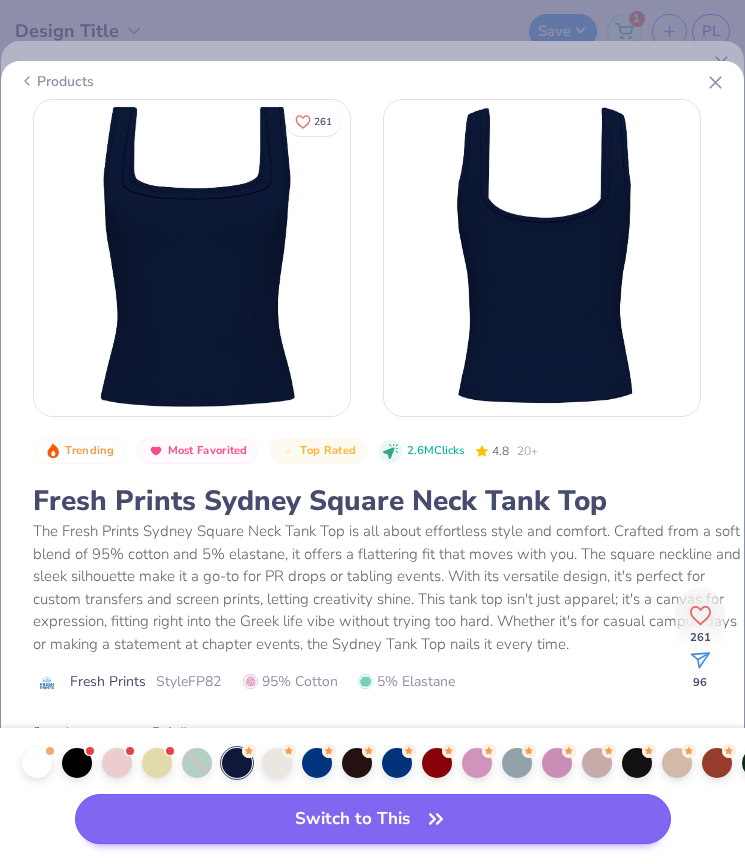 click on "Switch to This" at bounding box center (373, 819) 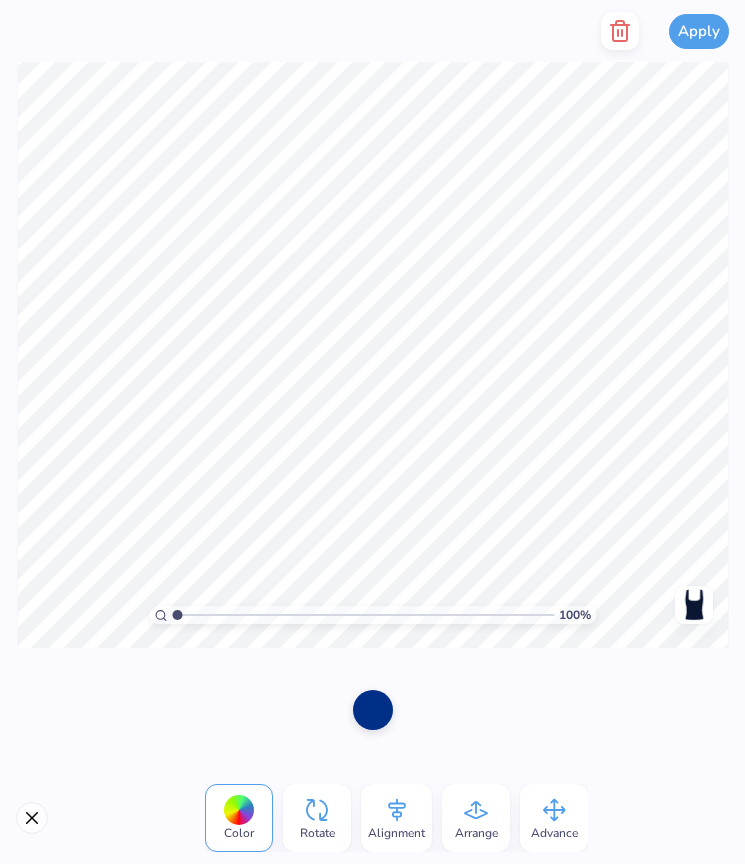 click 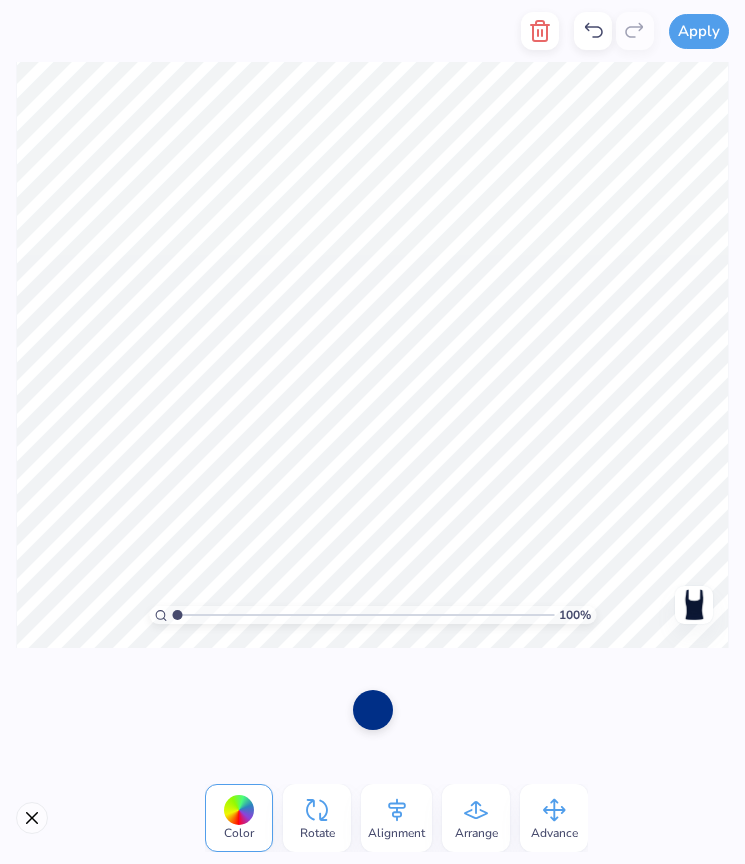 click 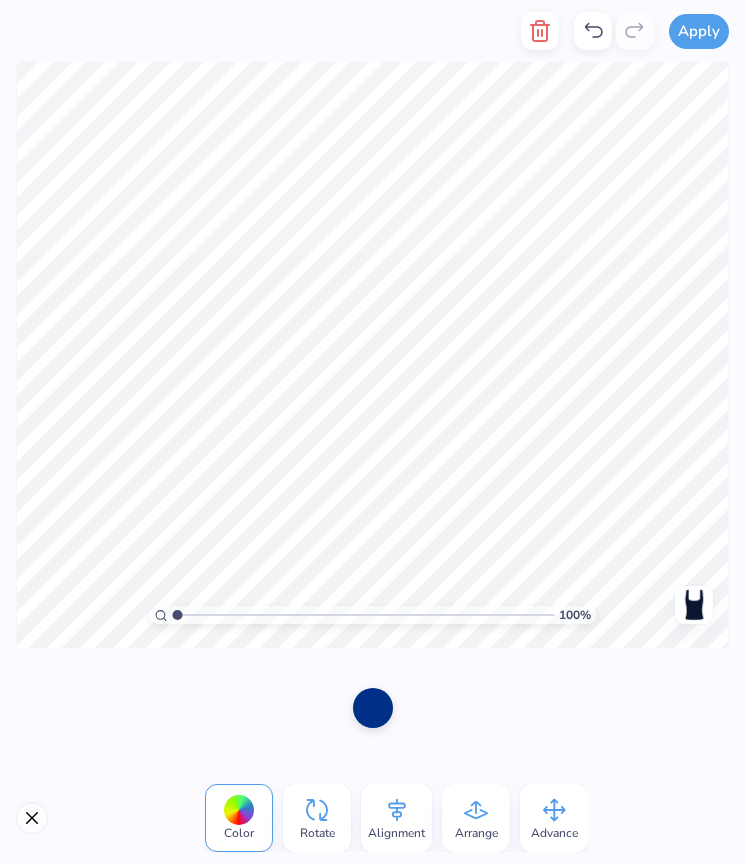 click at bounding box center [373, 708] 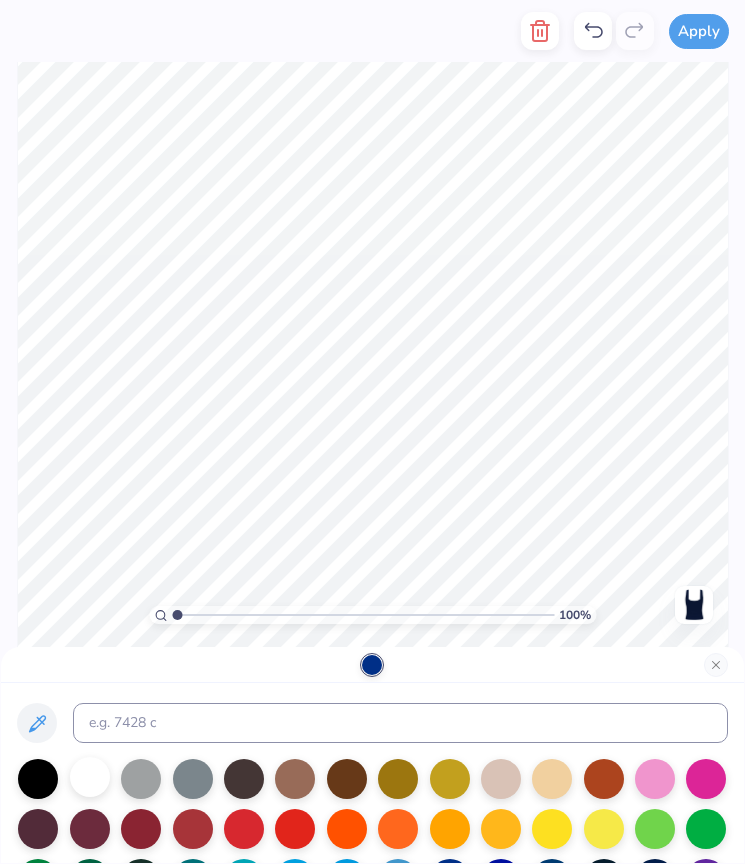 click at bounding box center (90, 777) 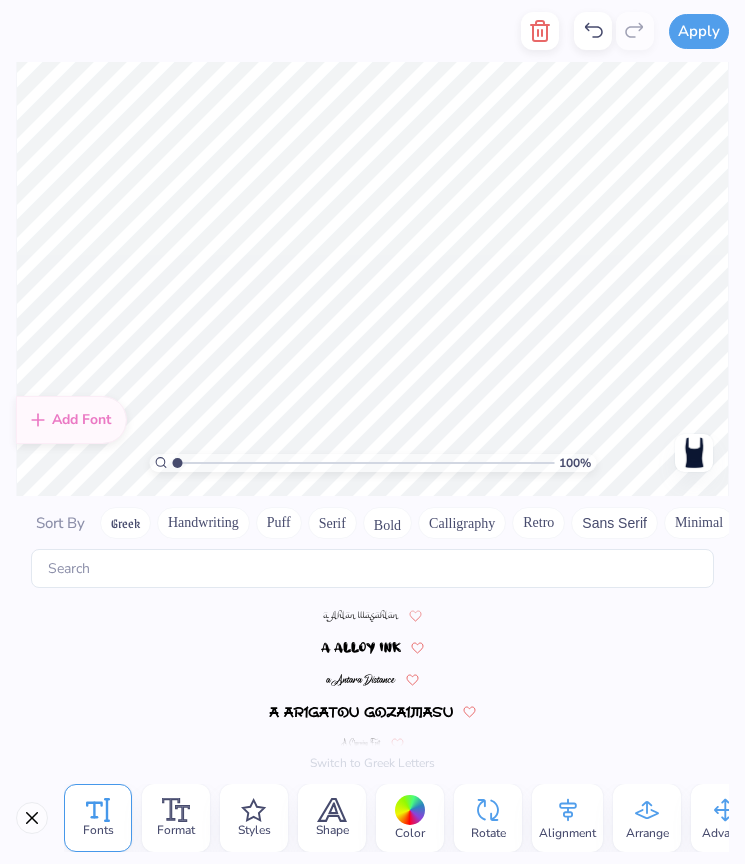 scroll, scrollTop: 6536, scrollLeft: 0, axis: vertical 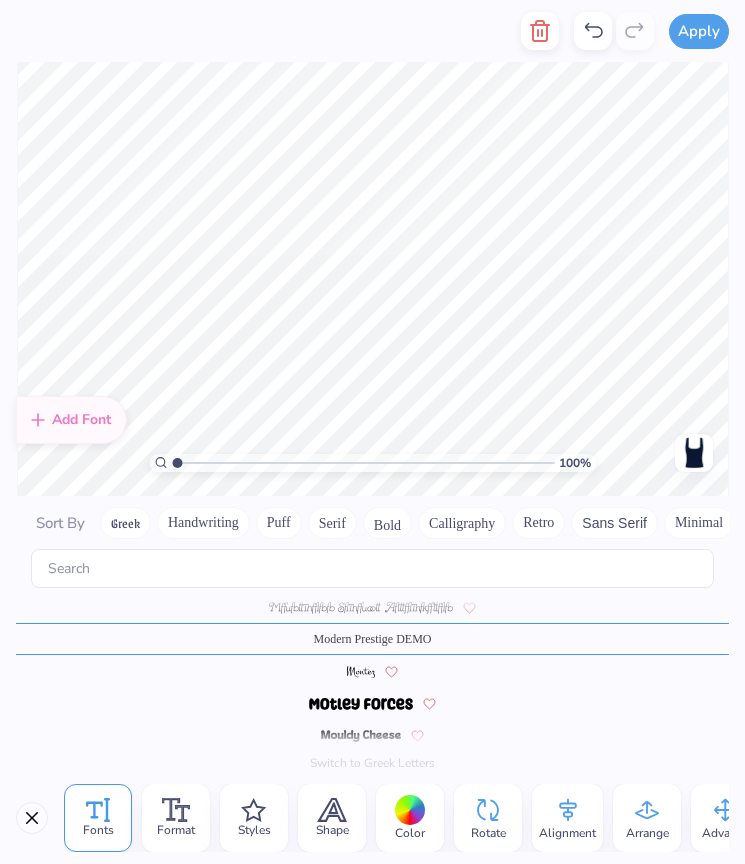 type on "Delta Gamma" 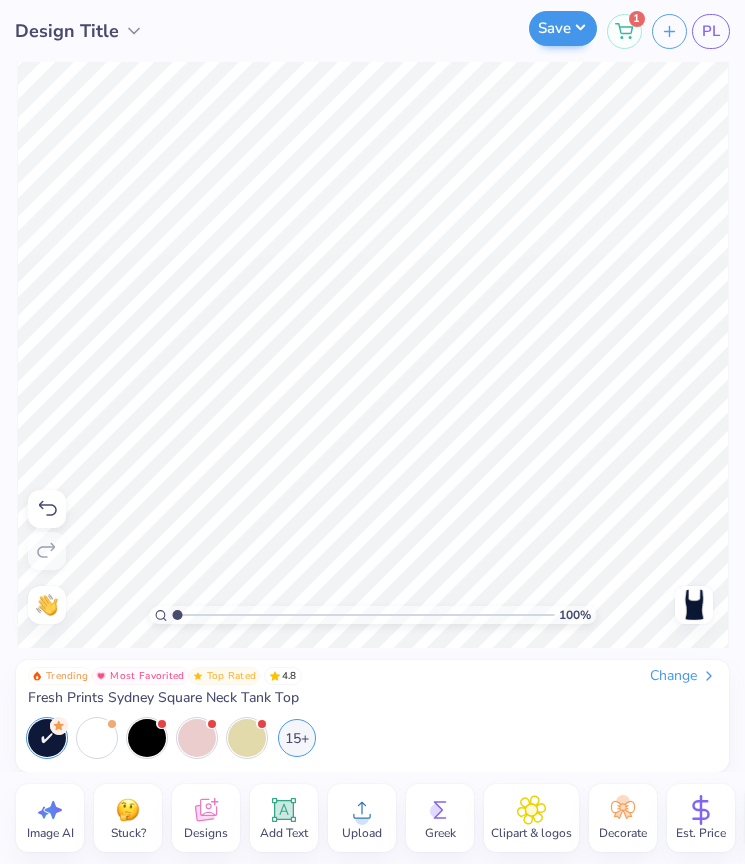 click on "Save" at bounding box center [563, 28] 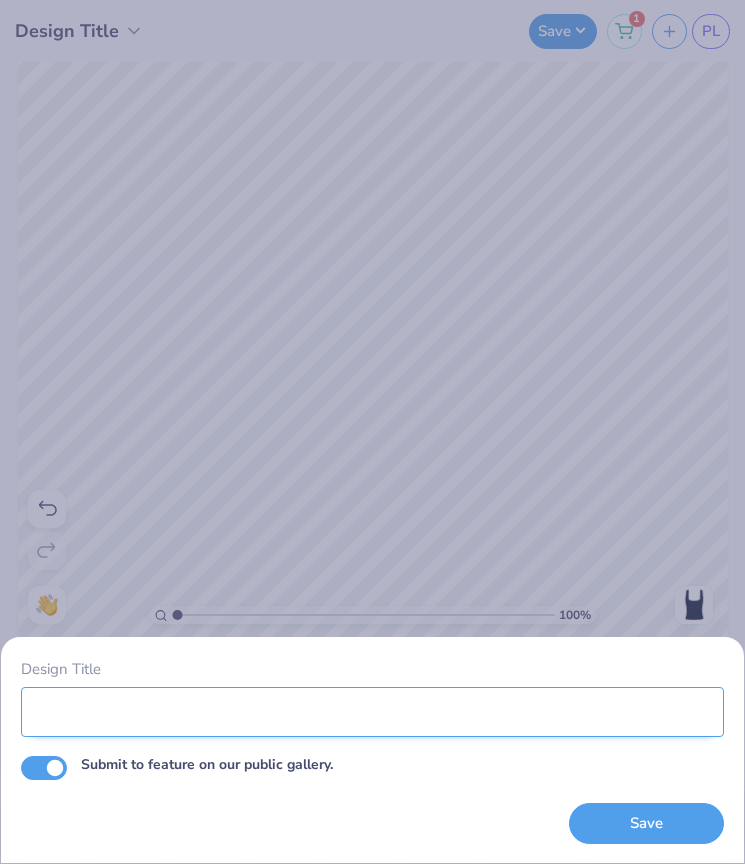 click on "Design Title" at bounding box center (372, 712) 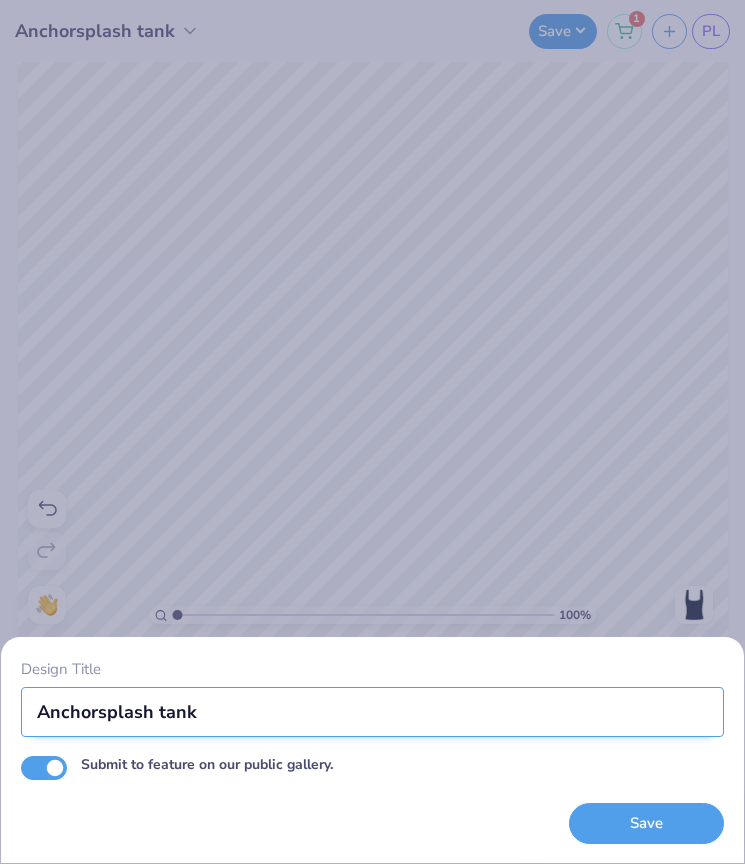 type on "Anchorsplash tank" 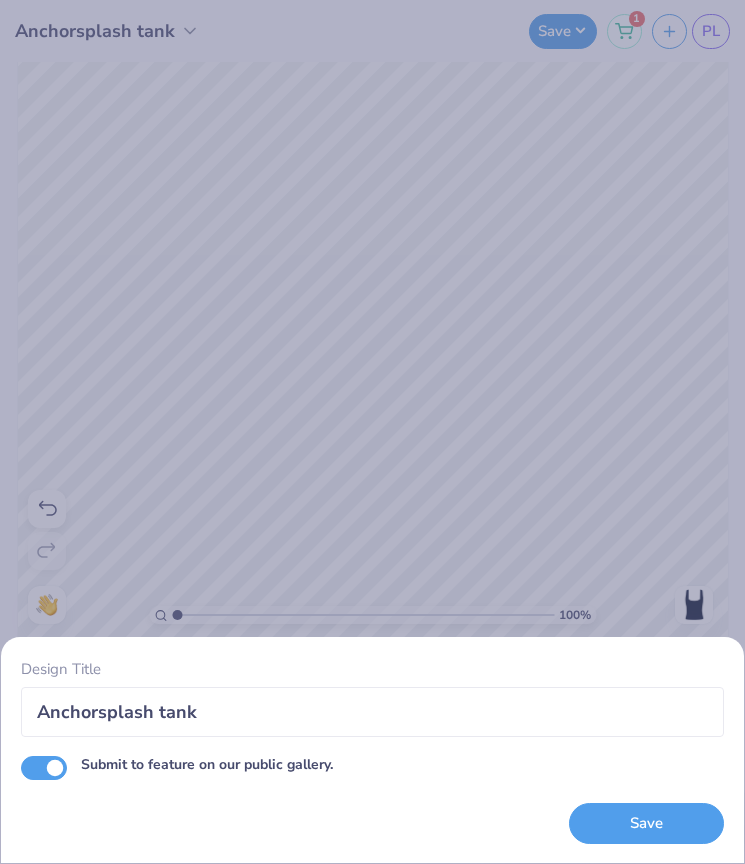 click on "Submit to feature on our public gallery." at bounding box center [44, 768] 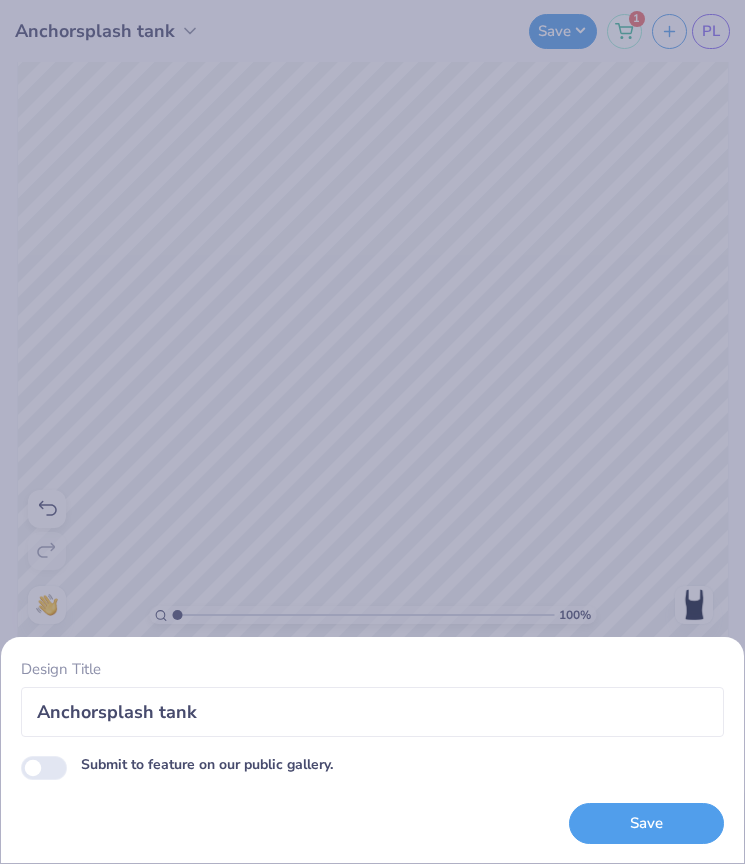 checkbox on "false" 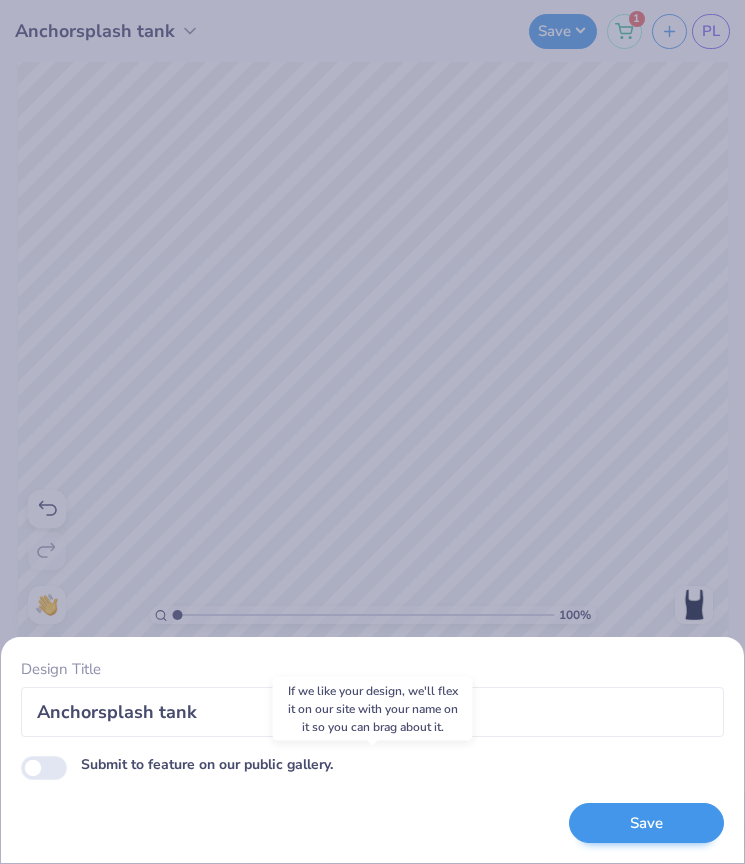 click on "Save" at bounding box center (646, 823) 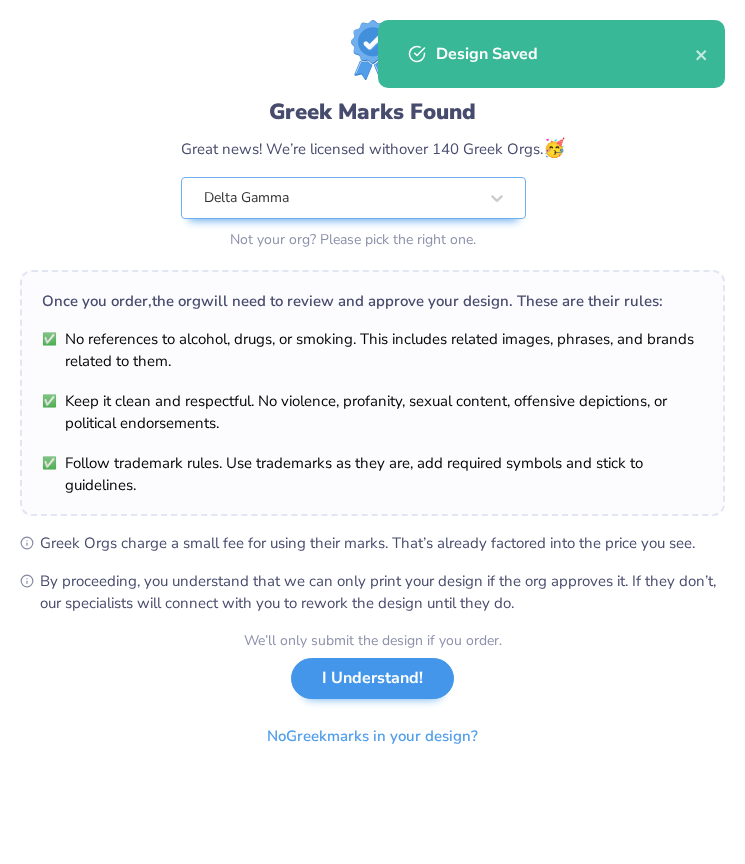 click on "I Understand!" at bounding box center [372, 678] 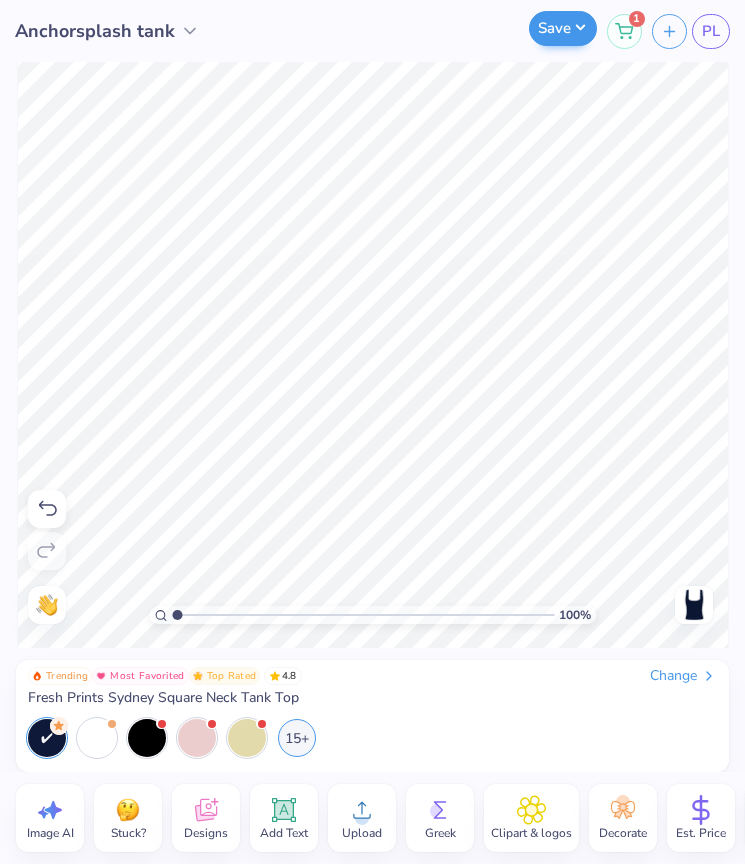 click on "Save" at bounding box center [563, 28] 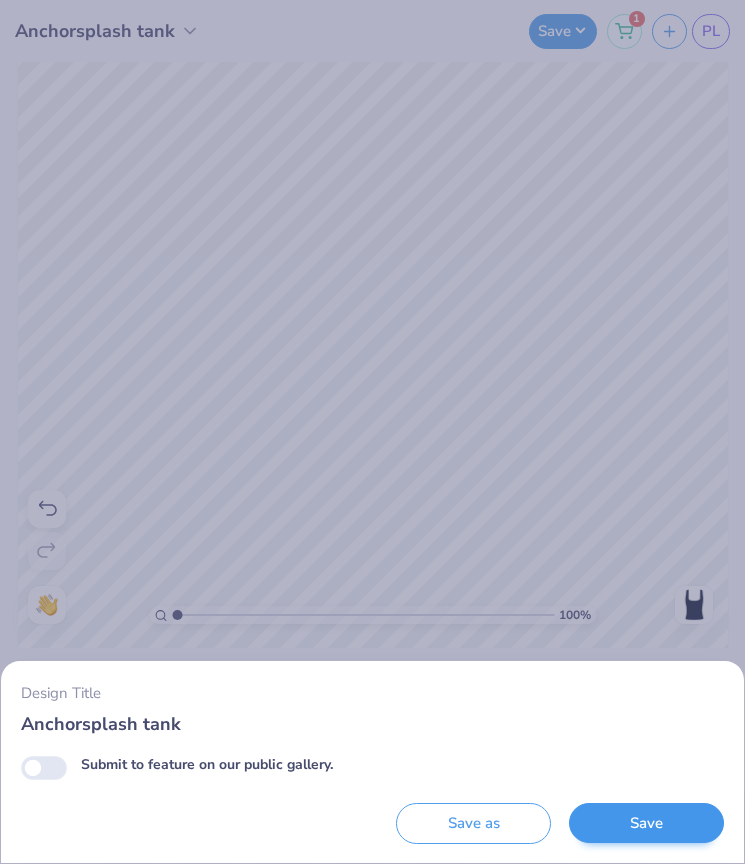 click on "Save" at bounding box center [646, 823] 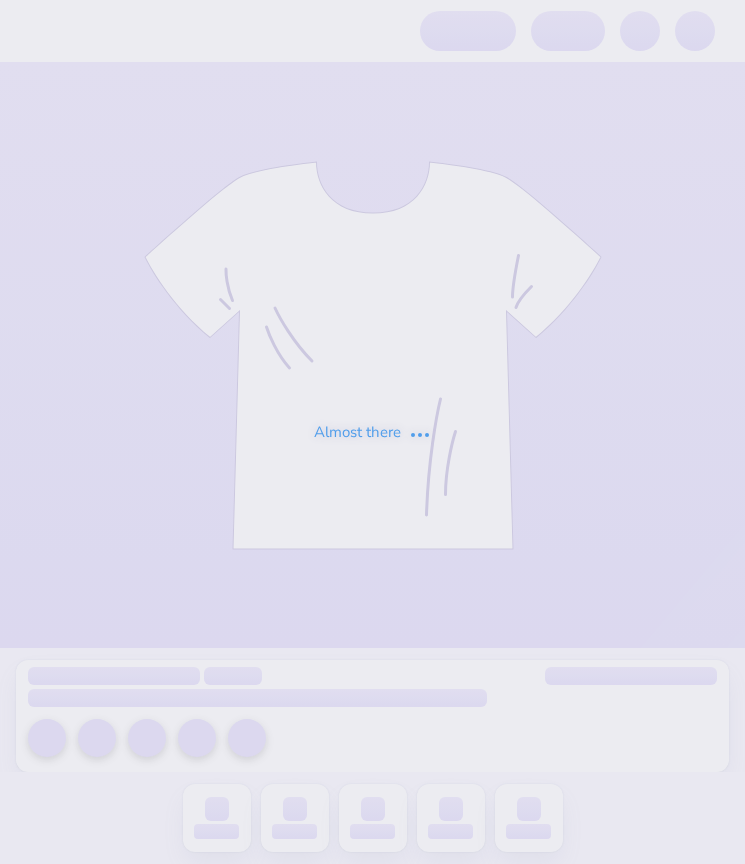 scroll, scrollTop: 0, scrollLeft: 0, axis: both 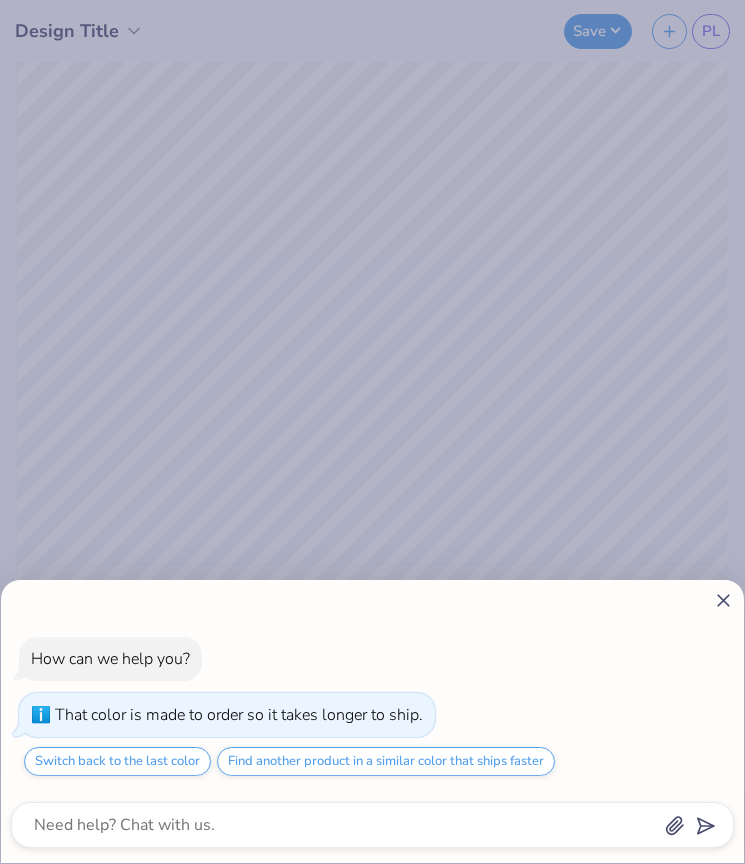 click 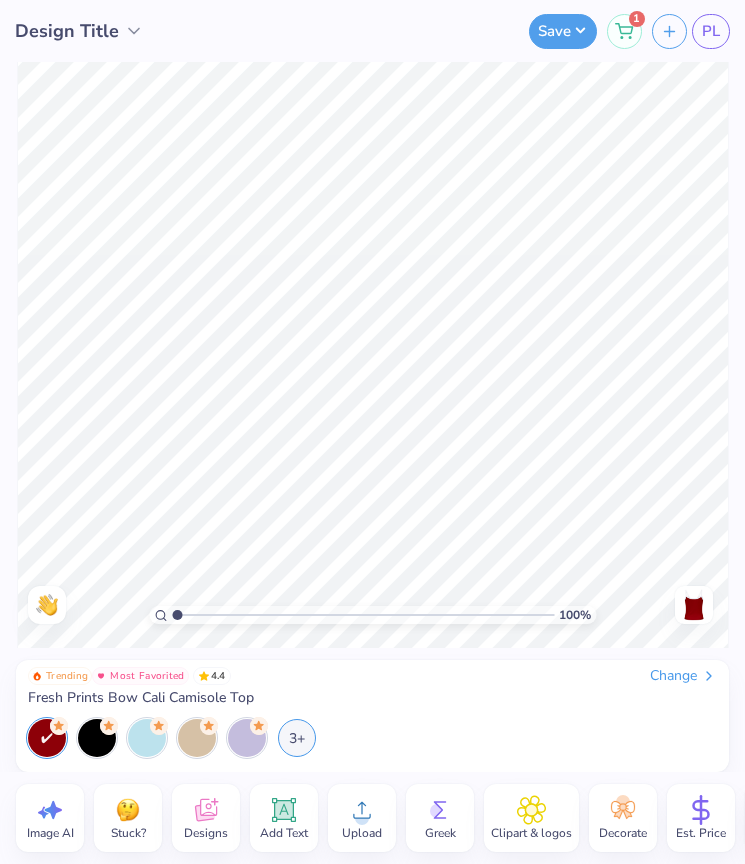 click on "How can we help you? That color is made to order so it takes longer to ship. Switch back to the last color Find another product in a similar color that ships faster" at bounding box center (372, 432) 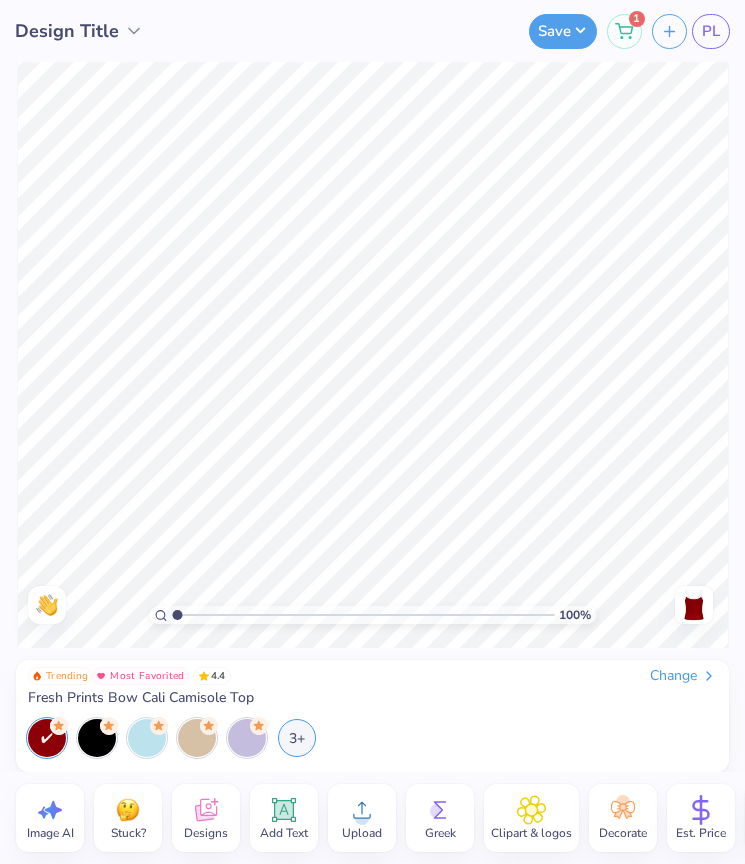 type on "x" 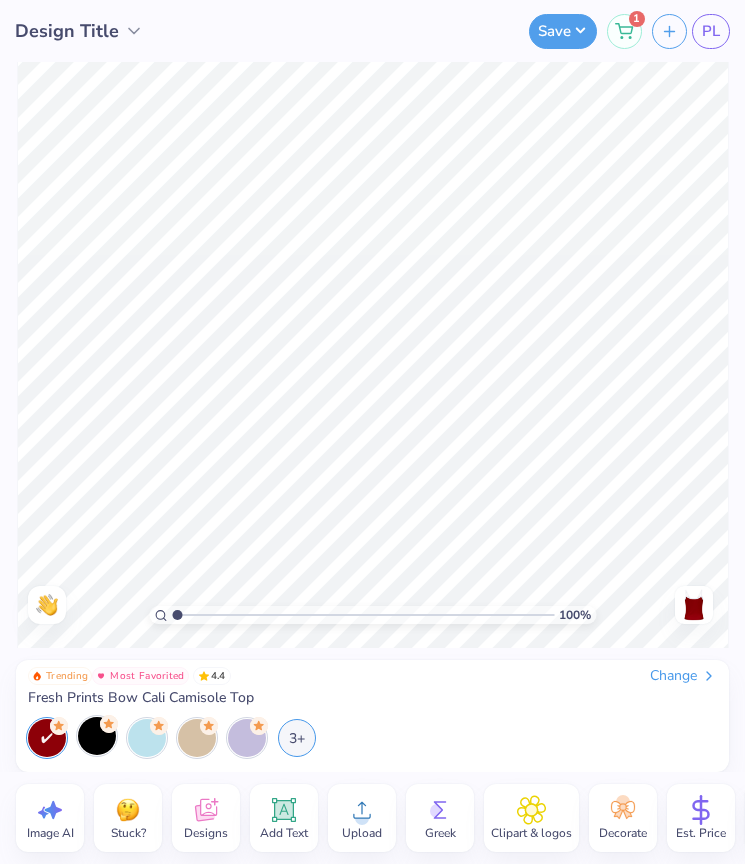 click at bounding box center [97, 736] 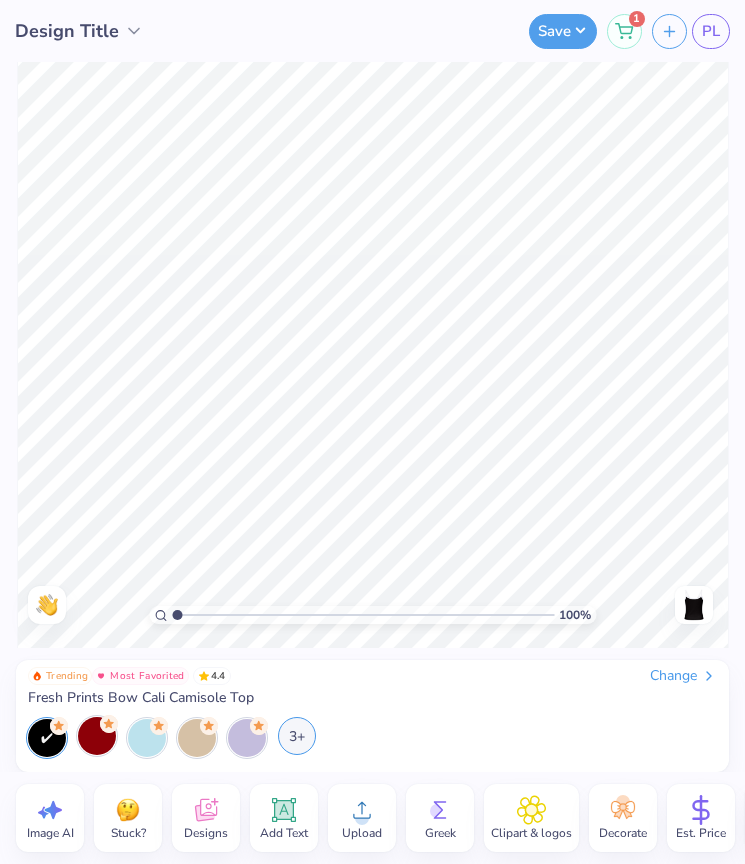 click on "3+" at bounding box center (297, 736) 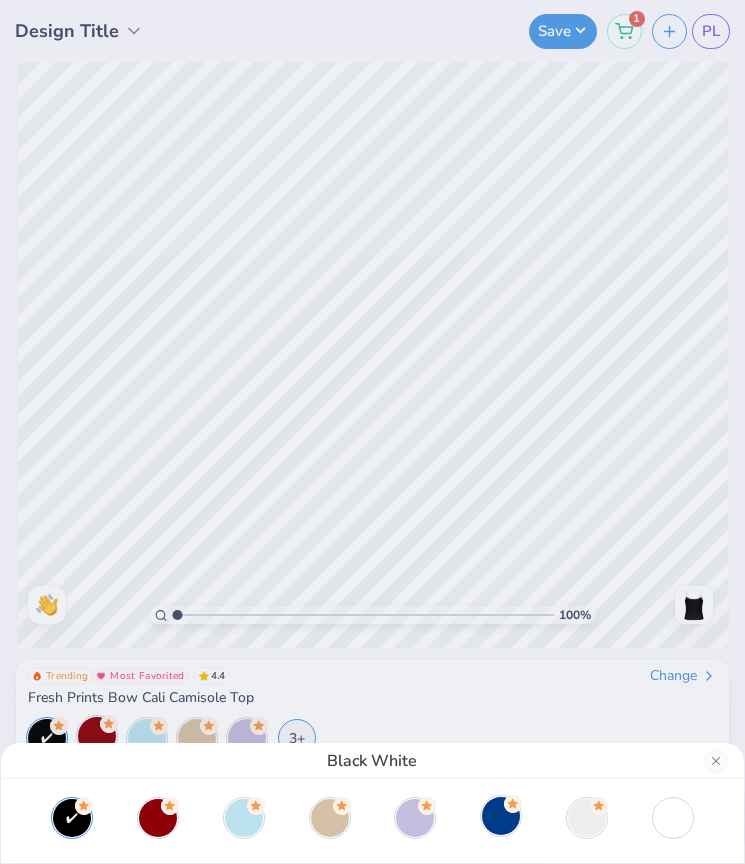 click at bounding box center [501, 816] 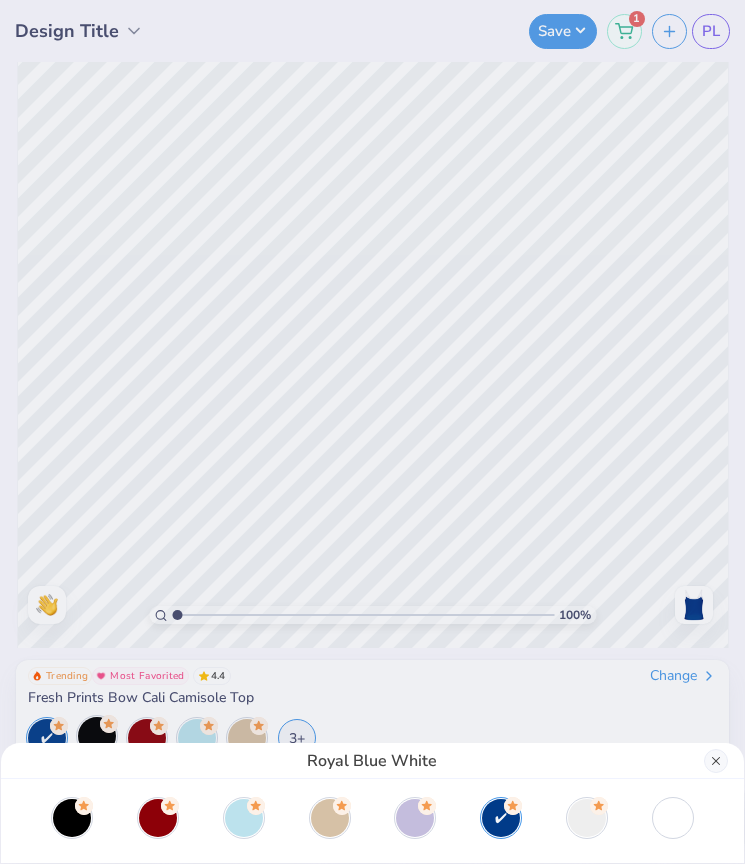click at bounding box center (716, 761) 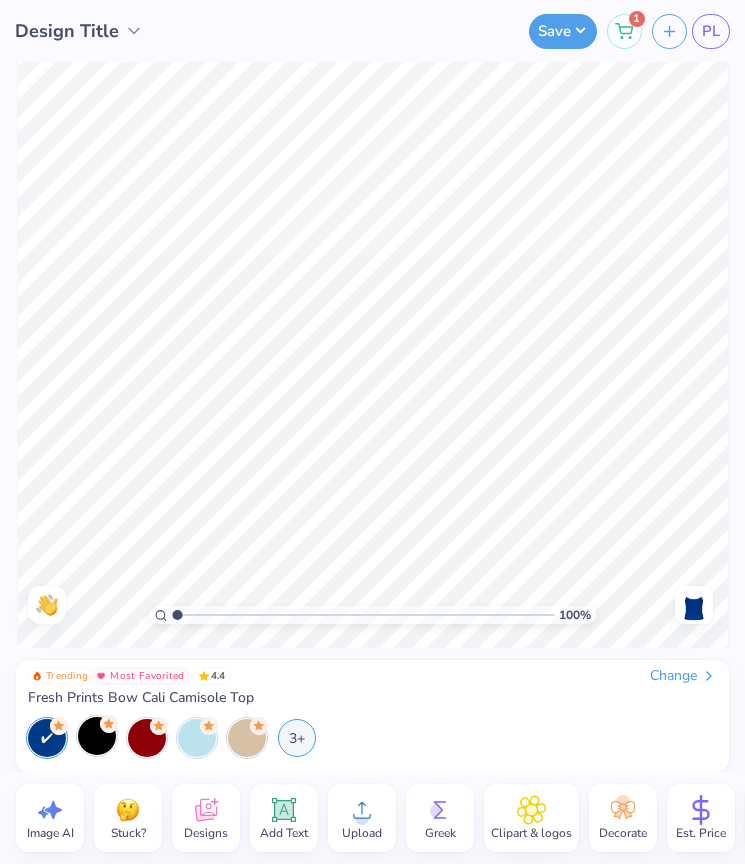 click on "Change" at bounding box center [683, 676] 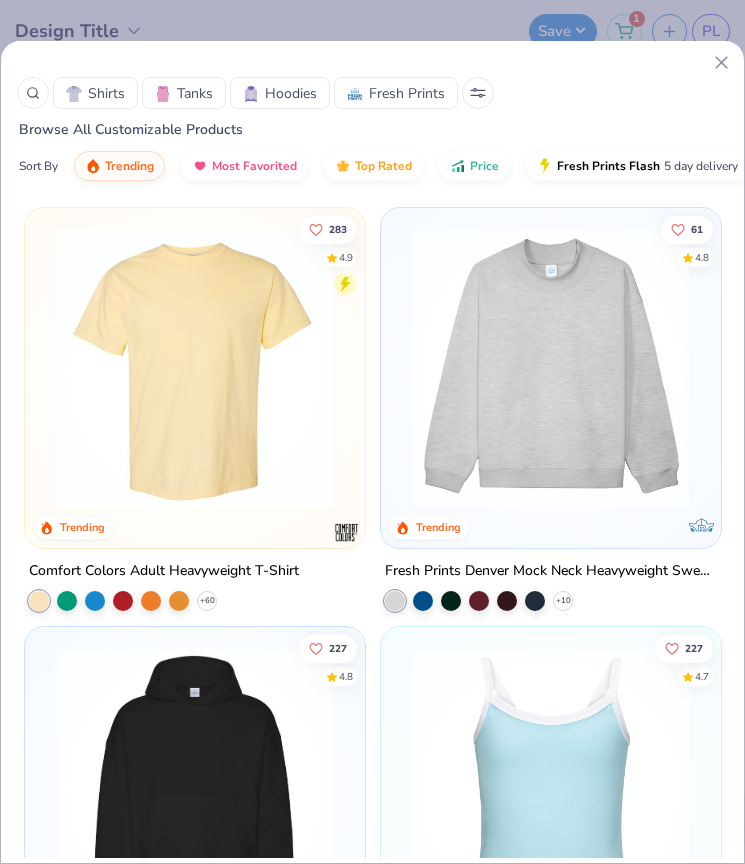 click on "Tanks" at bounding box center [195, 93] 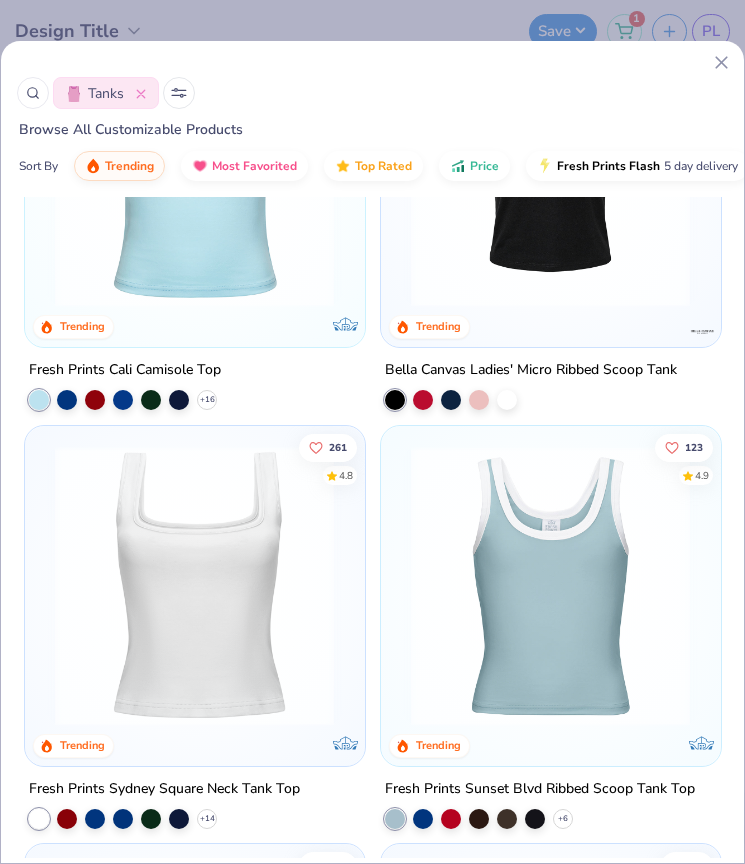 scroll, scrollTop: 268, scrollLeft: 0, axis: vertical 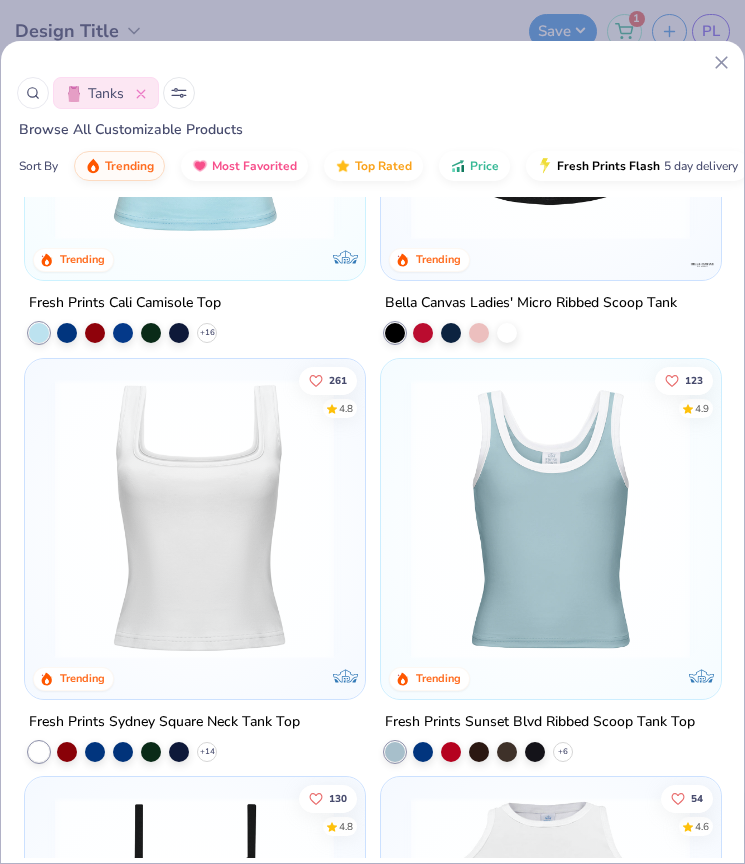 click at bounding box center [194, 519] 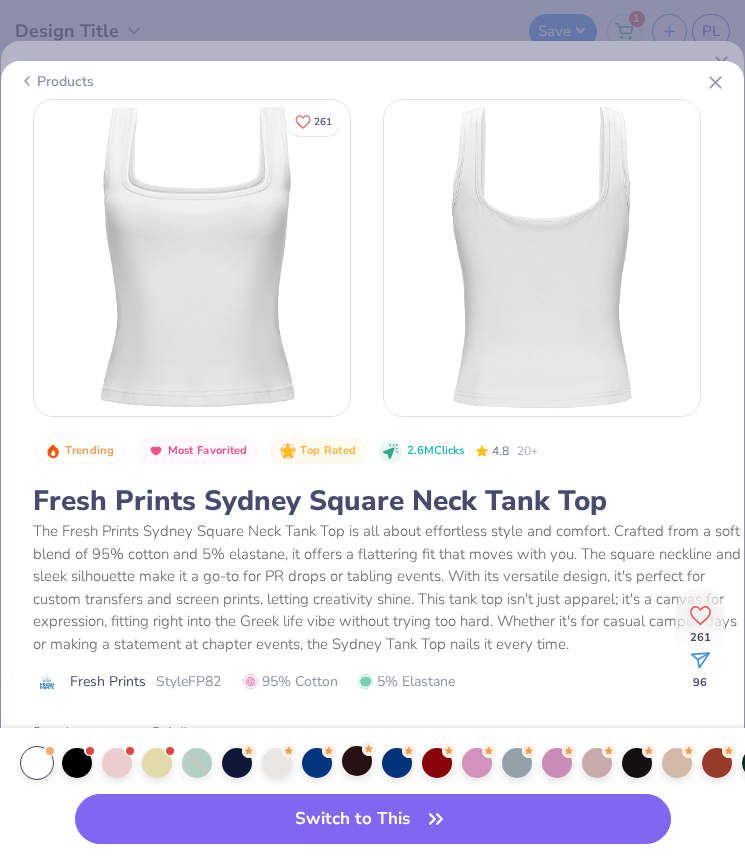 click at bounding box center [357, 761] 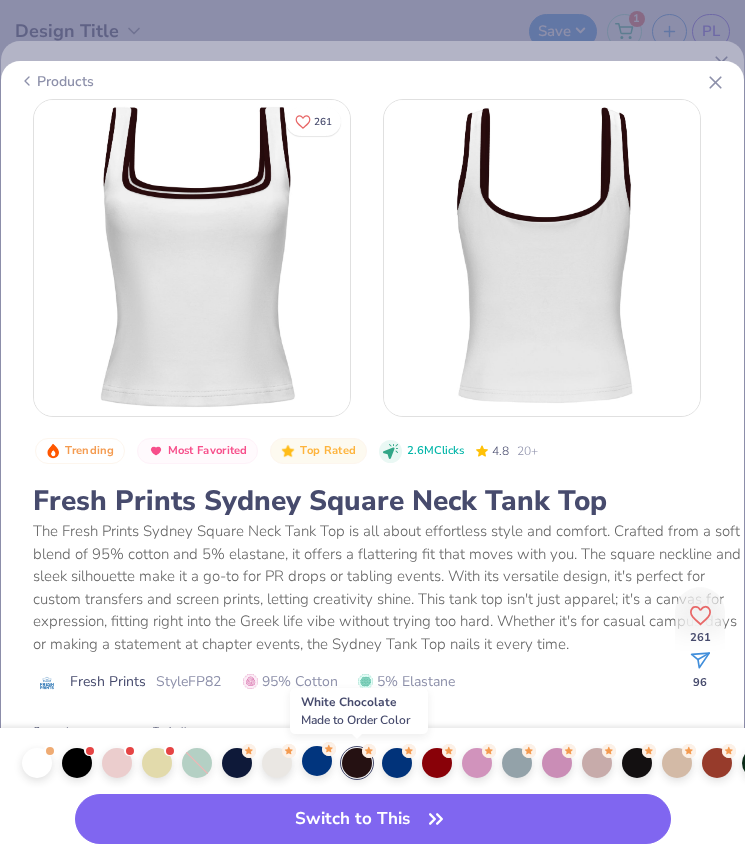 click at bounding box center [317, 761] 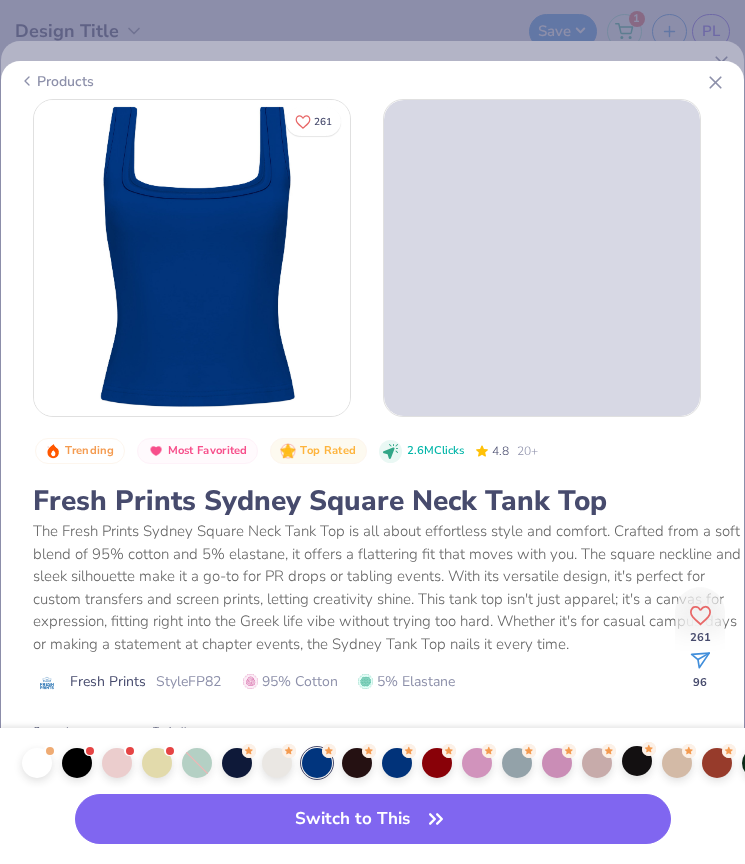 click at bounding box center [637, 761] 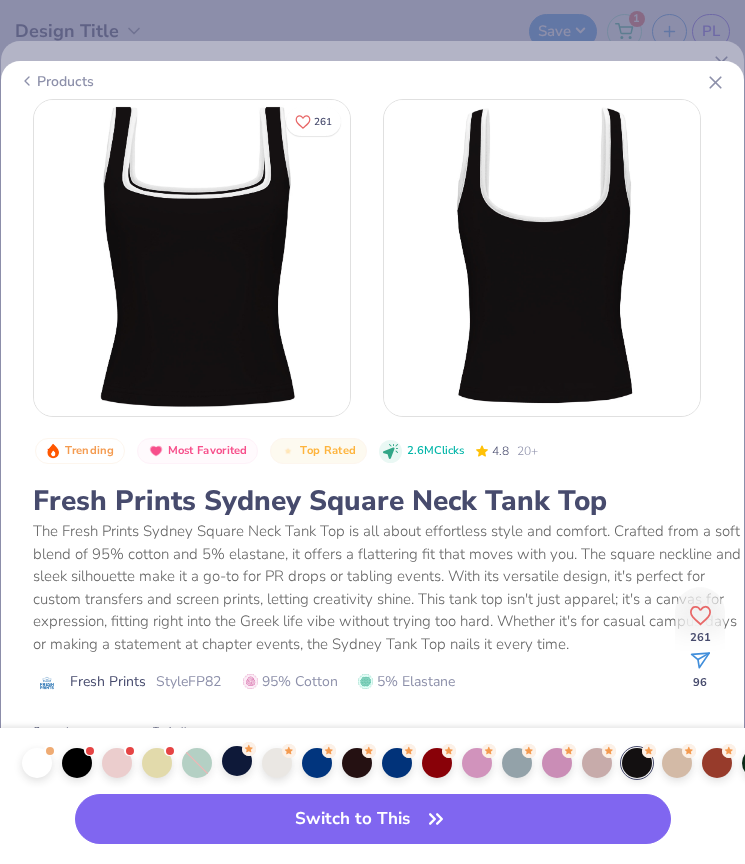 click at bounding box center [237, 761] 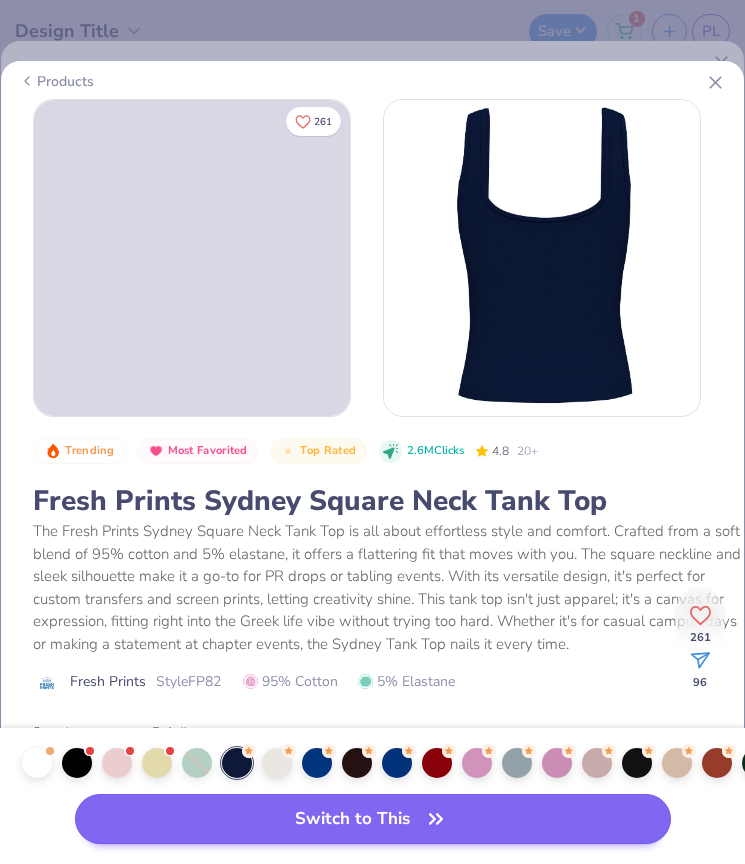 click on "Switch to This" at bounding box center [373, 819] 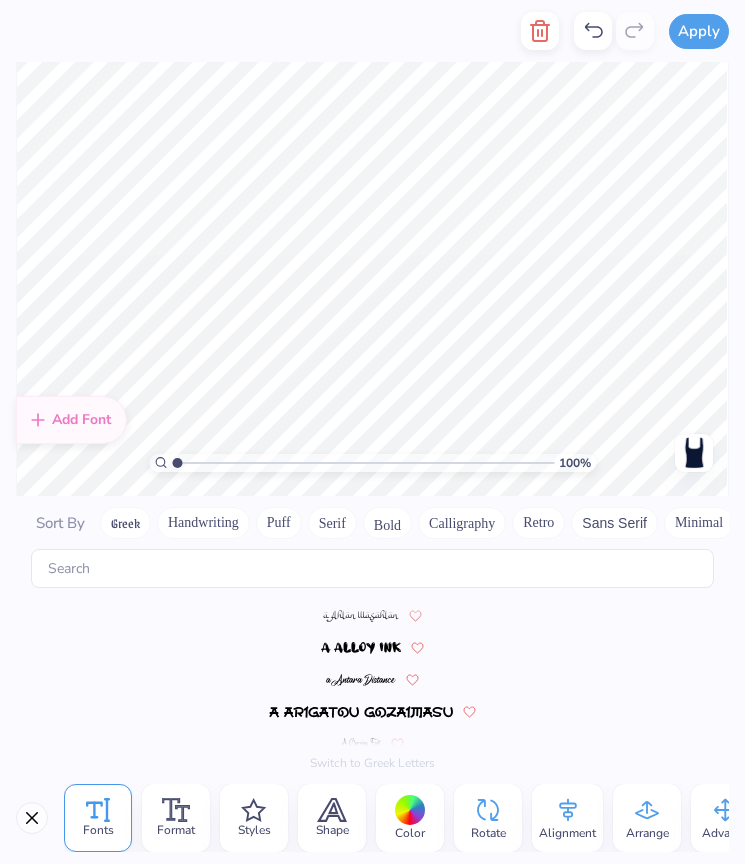 scroll, scrollTop: 8264, scrollLeft: 0, axis: vertical 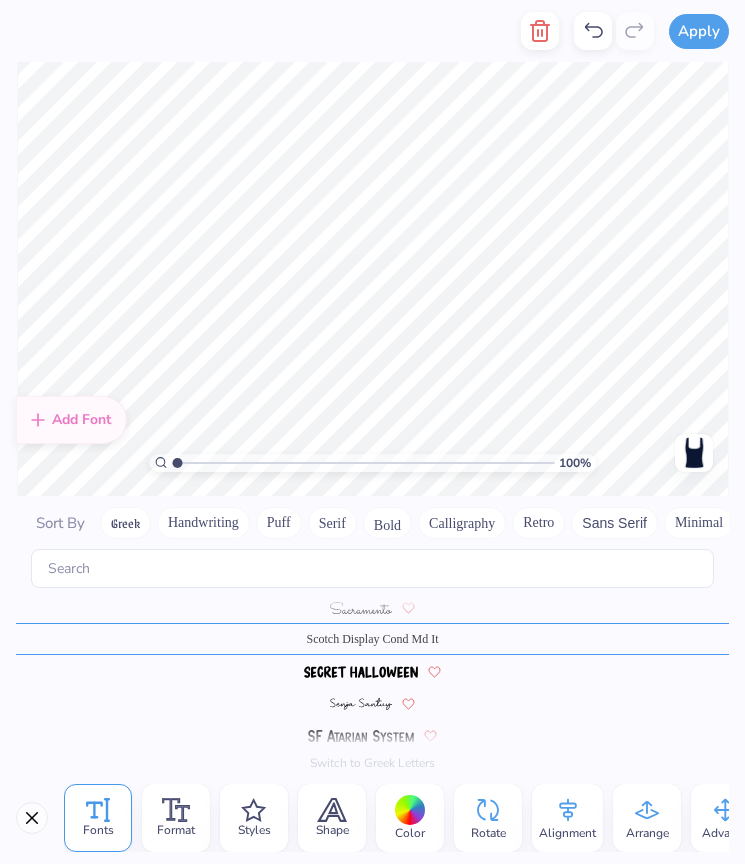type on "P" 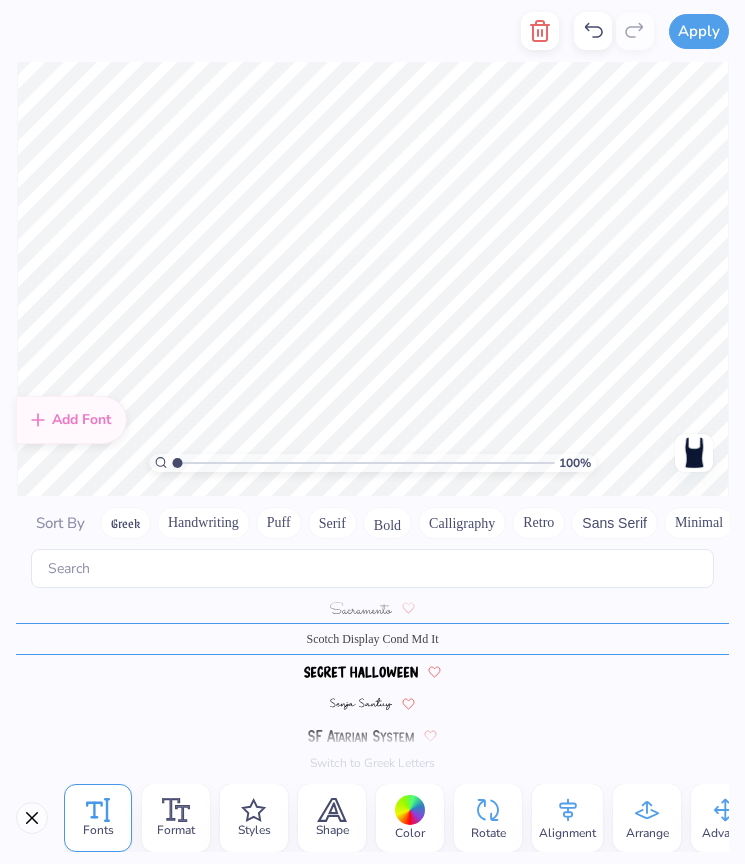 type on "DELTA GAMMA" 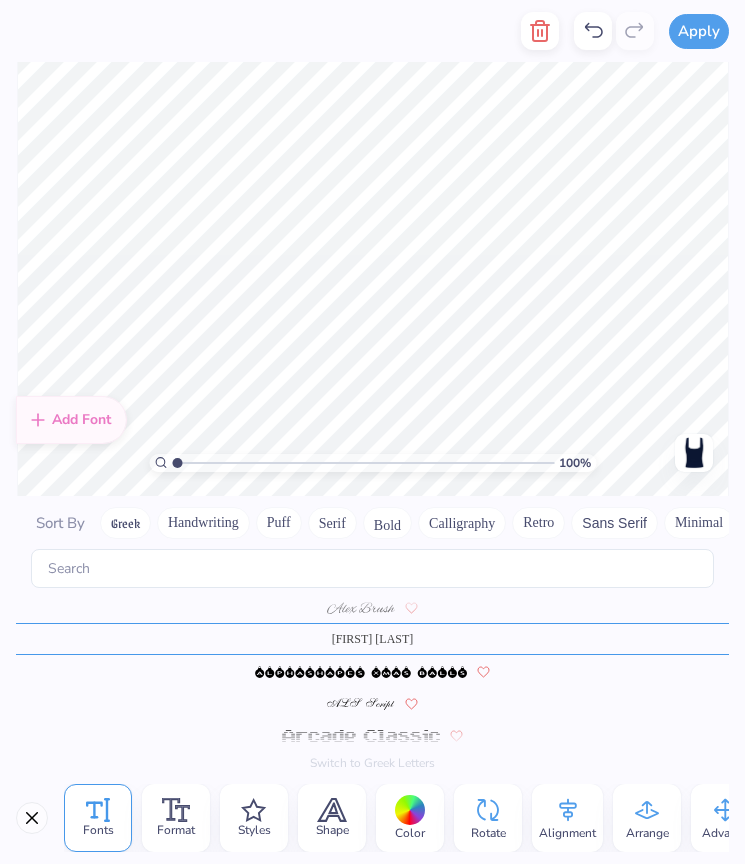 scroll, scrollTop: 424, scrollLeft: 0, axis: vertical 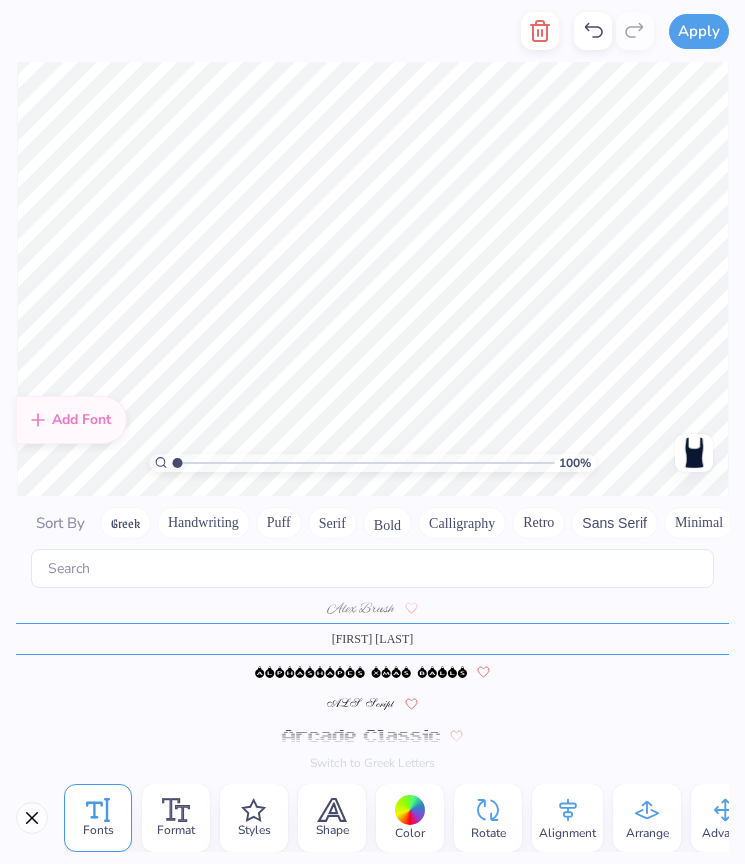 type on "Anchorsplash" 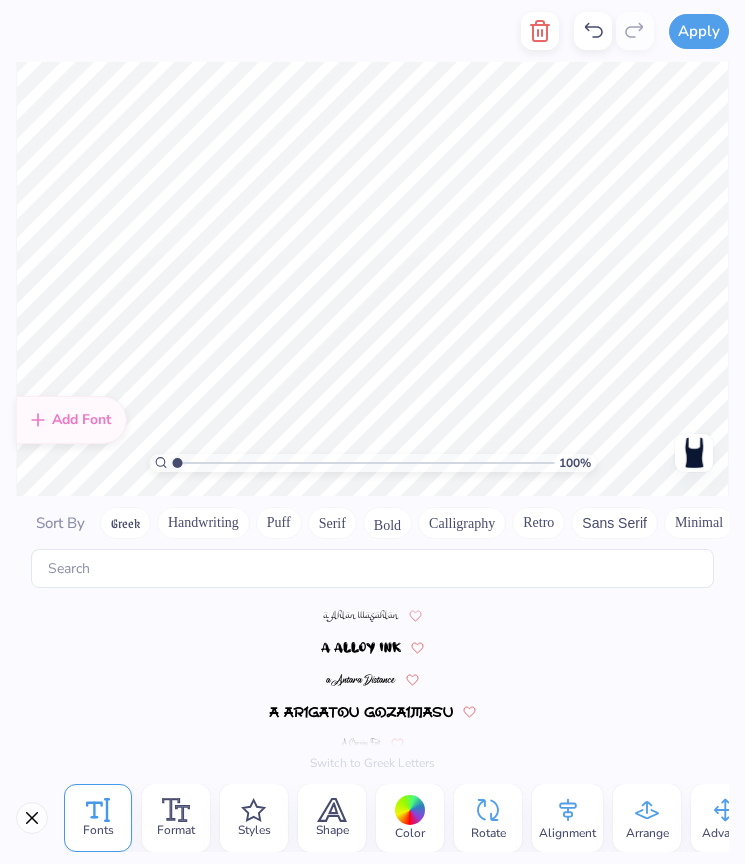 scroll, scrollTop: 424, scrollLeft: 0, axis: vertical 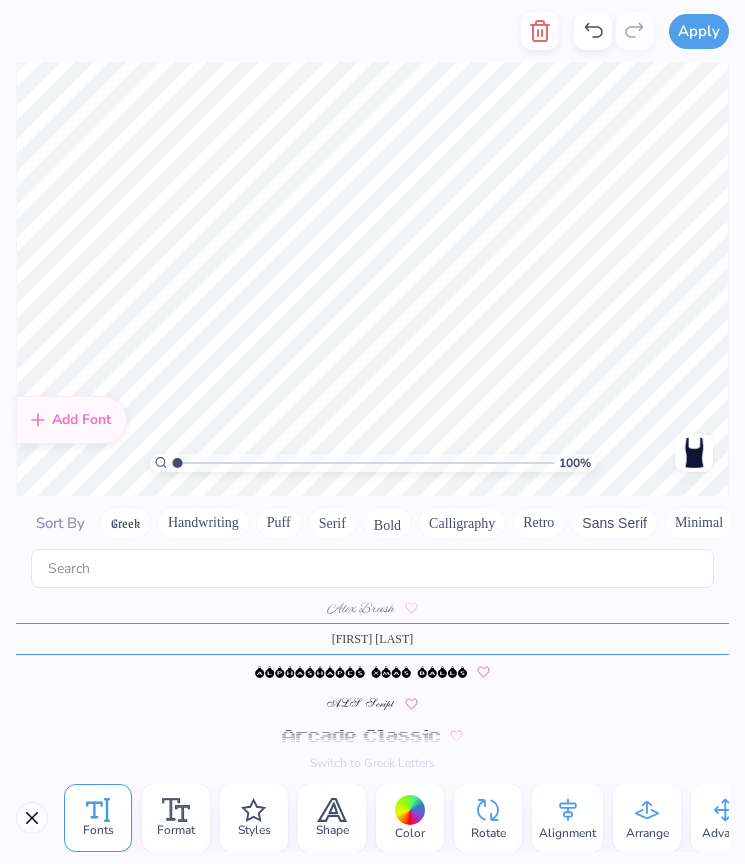 click on "Color" at bounding box center [410, 833] 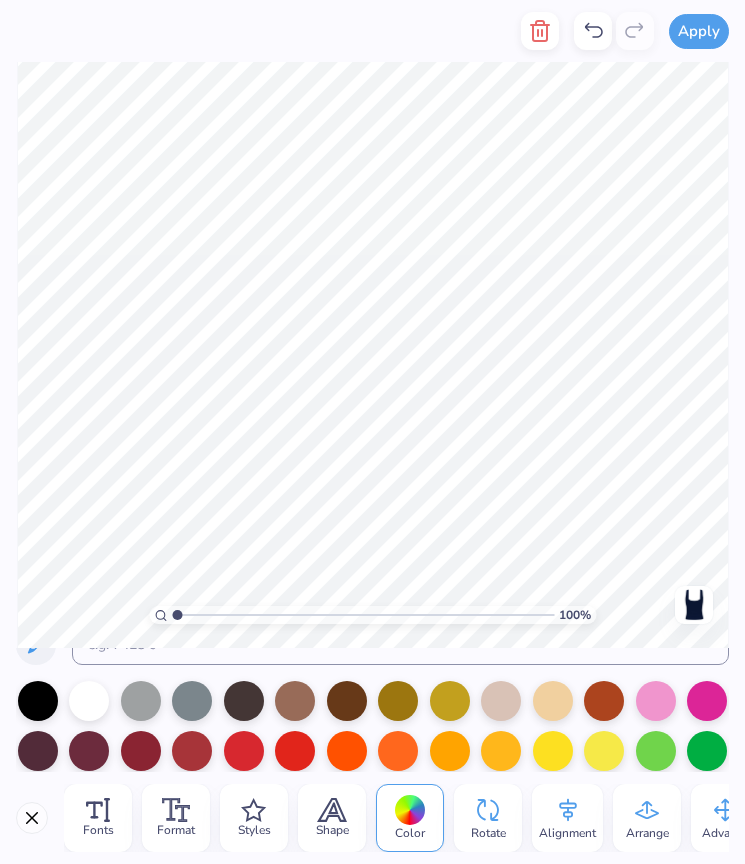 scroll, scrollTop: 135, scrollLeft: 0, axis: vertical 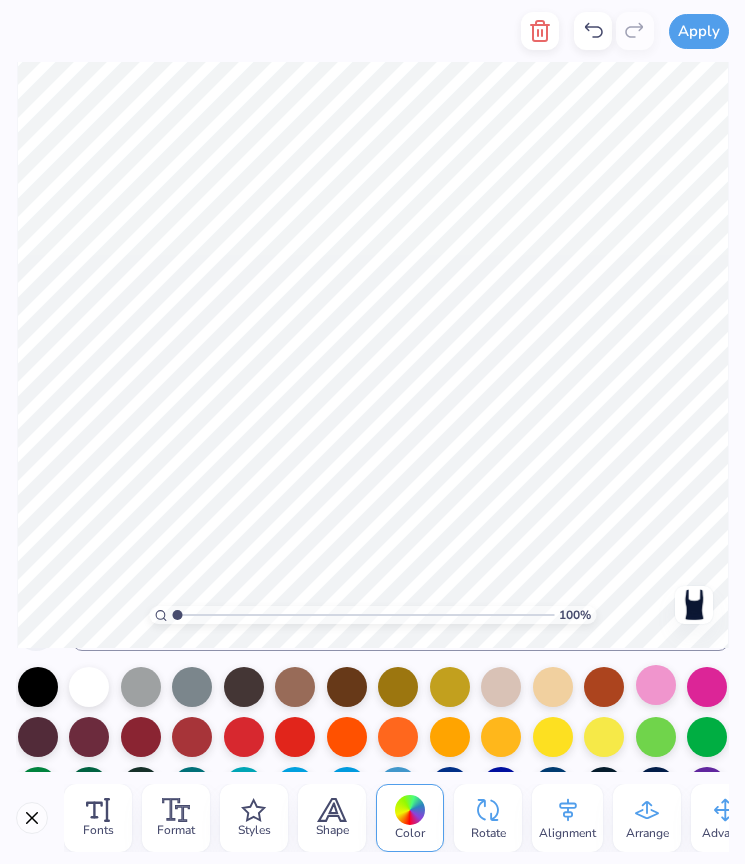 click at bounding box center (656, 685) 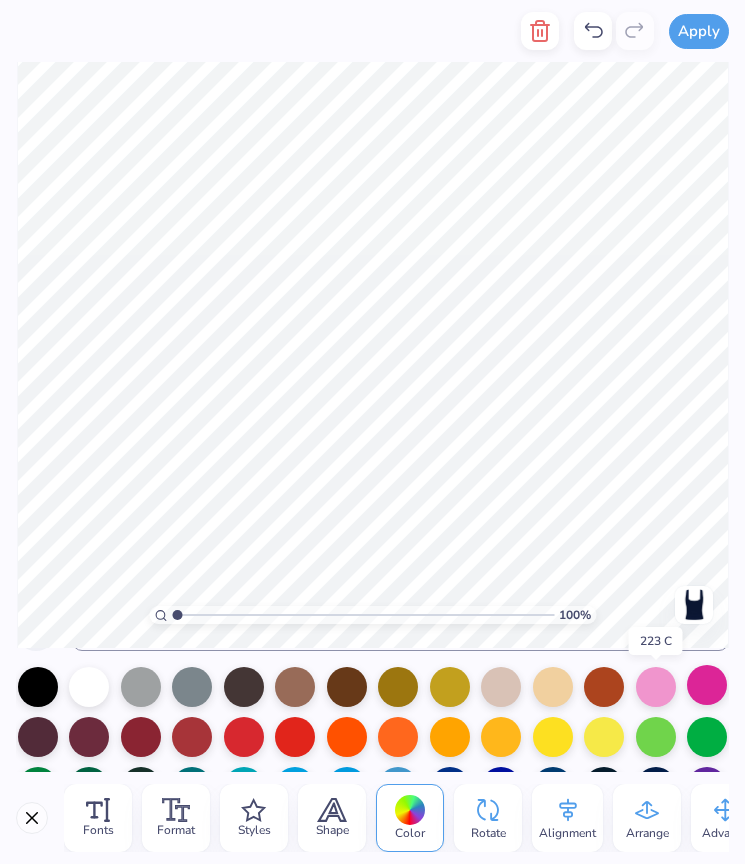 click at bounding box center (707, 685) 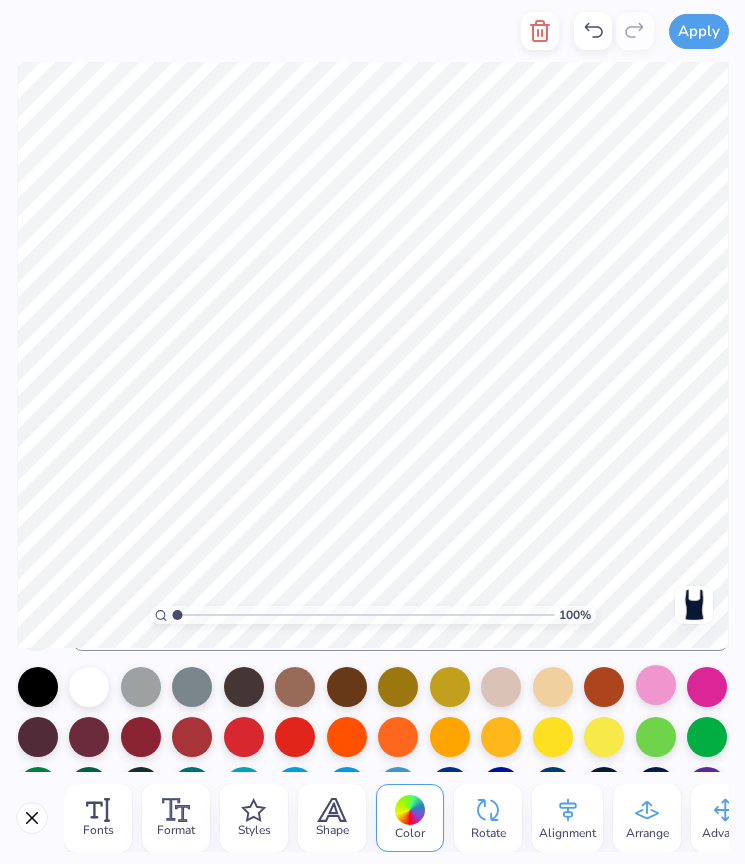 click at bounding box center (656, 685) 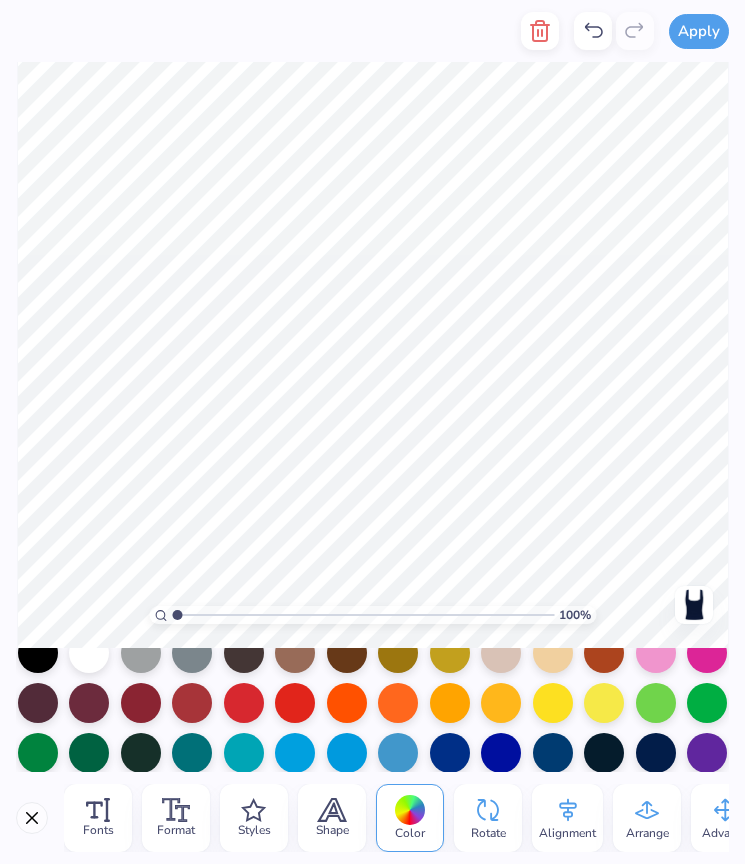 scroll, scrollTop: 175, scrollLeft: 0, axis: vertical 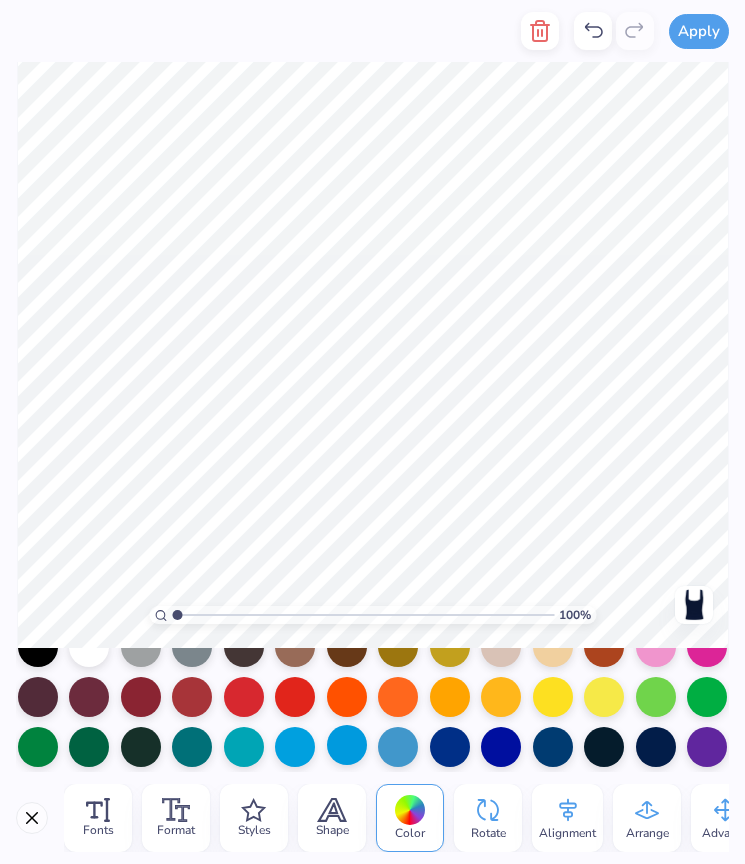 click at bounding box center (347, 745) 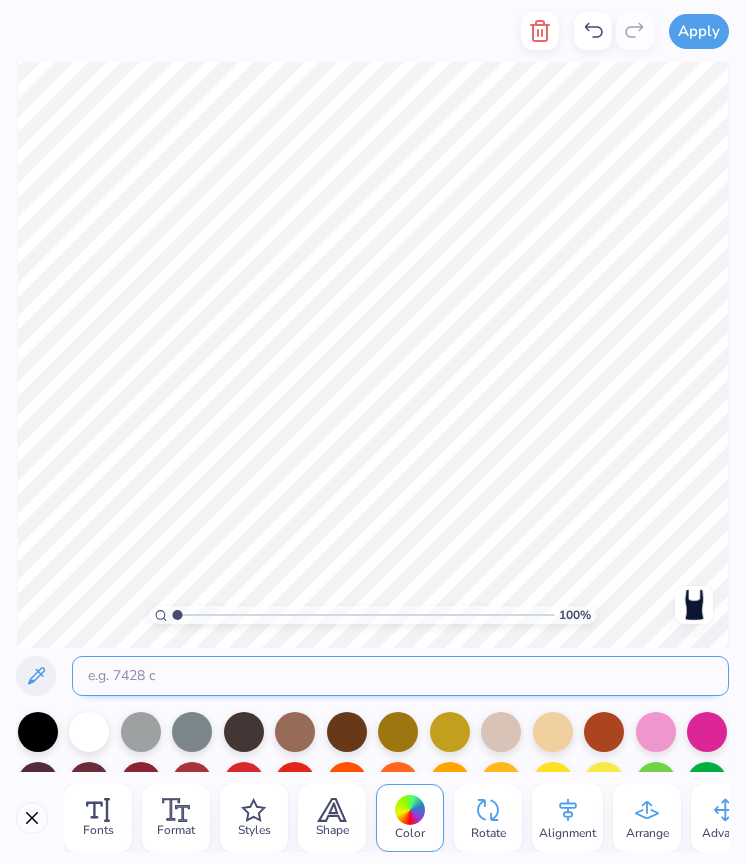 scroll, scrollTop: 109, scrollLeft: 0, axis: vertical 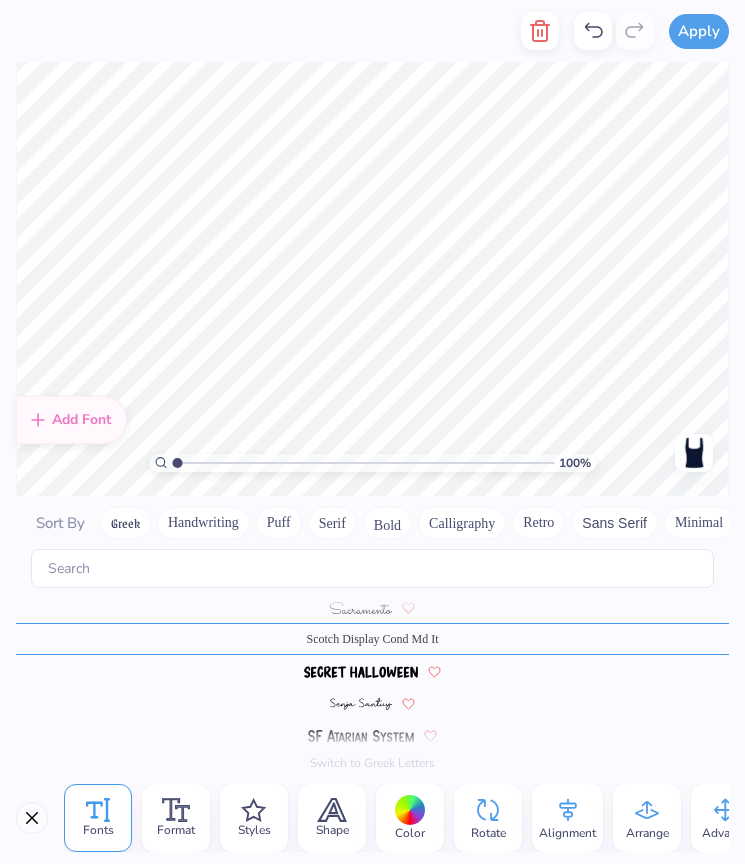 click 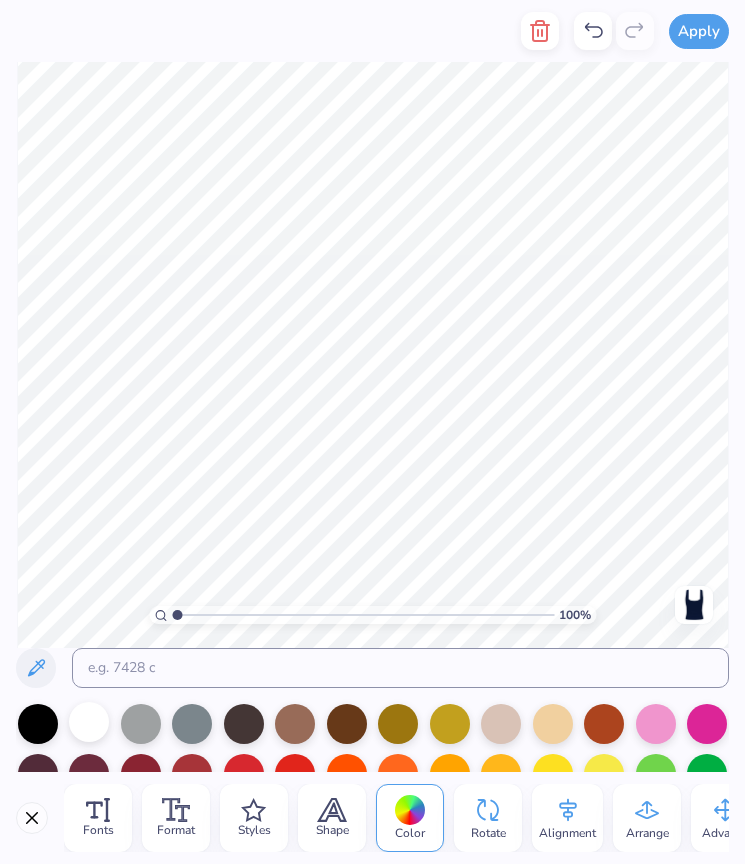 click at bounding box center (89, 722) 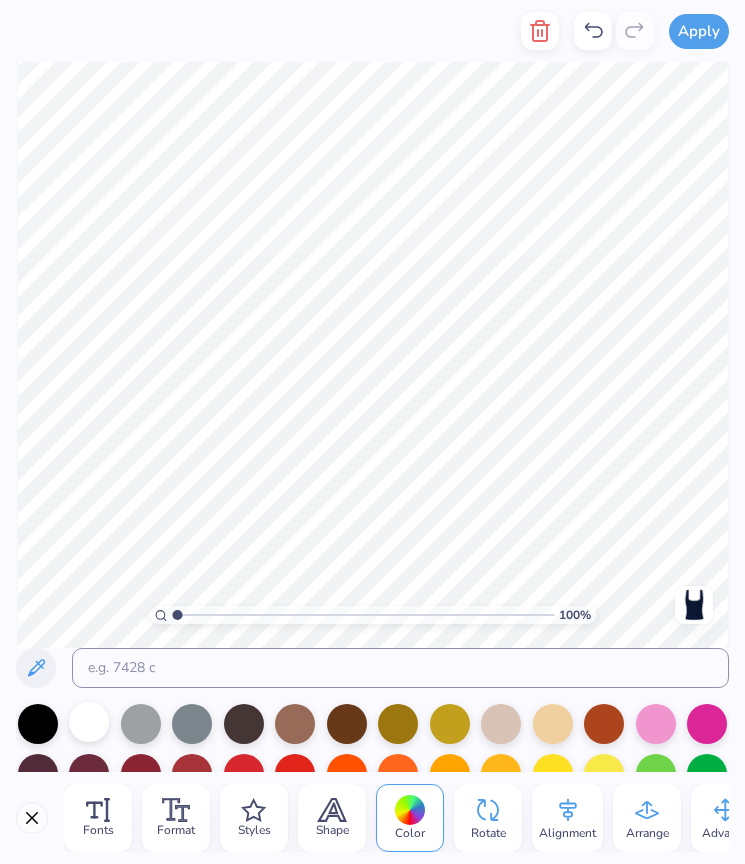 click at bounding box center (89, 722) 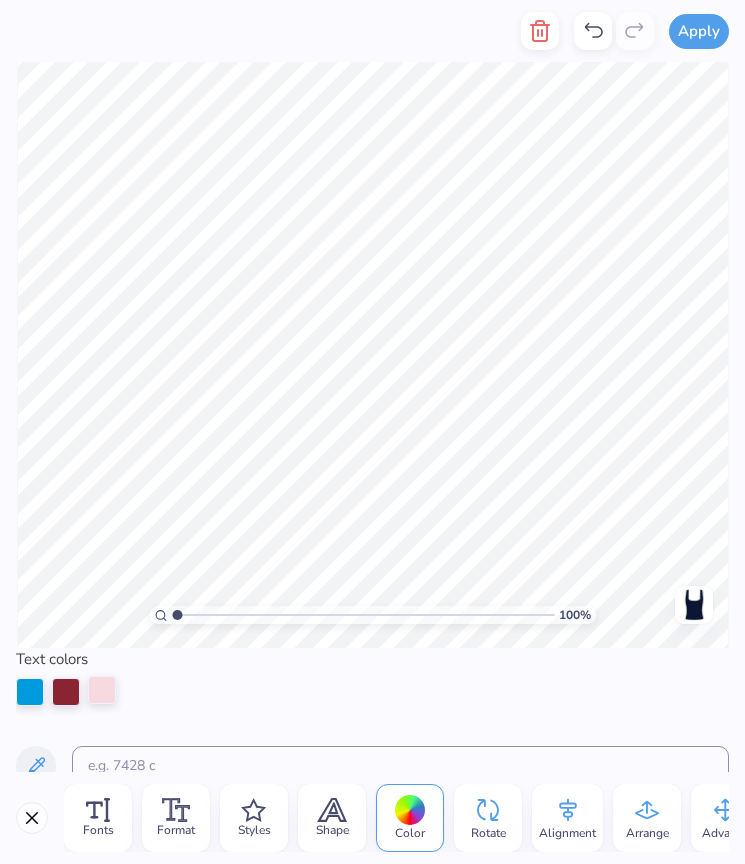 click at bounding box center [102, 690] 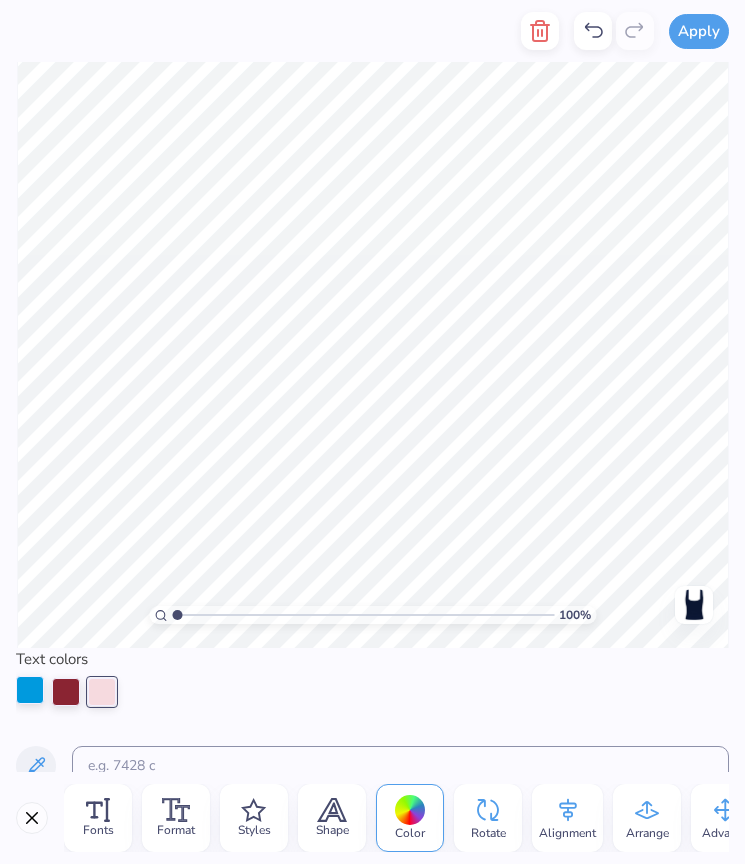 click at bounding box center [30, 690] 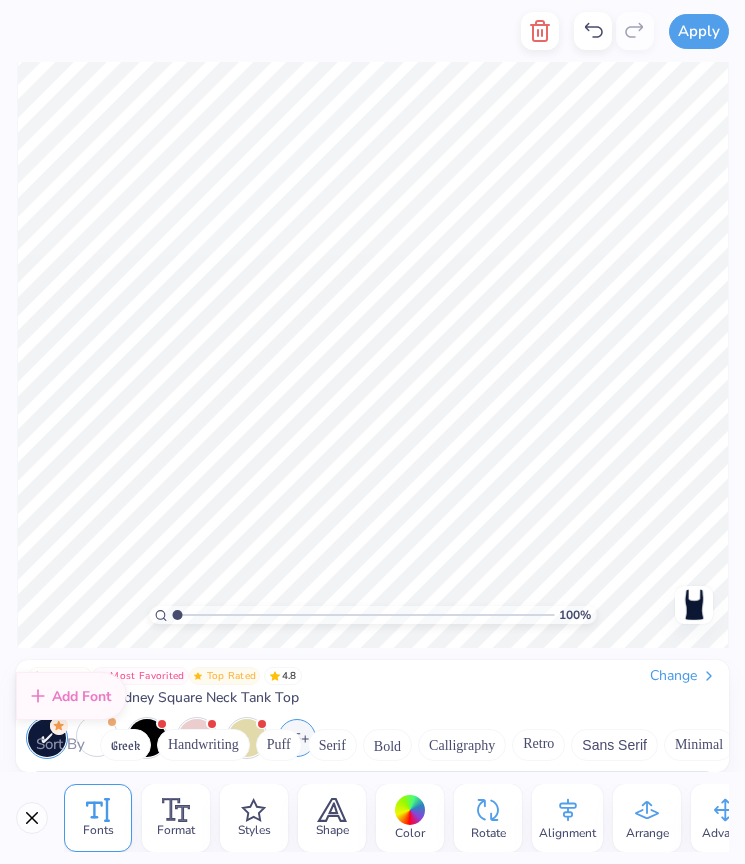 scroll, scrollTop: 464, scrollLeft: 0, axis: vertical 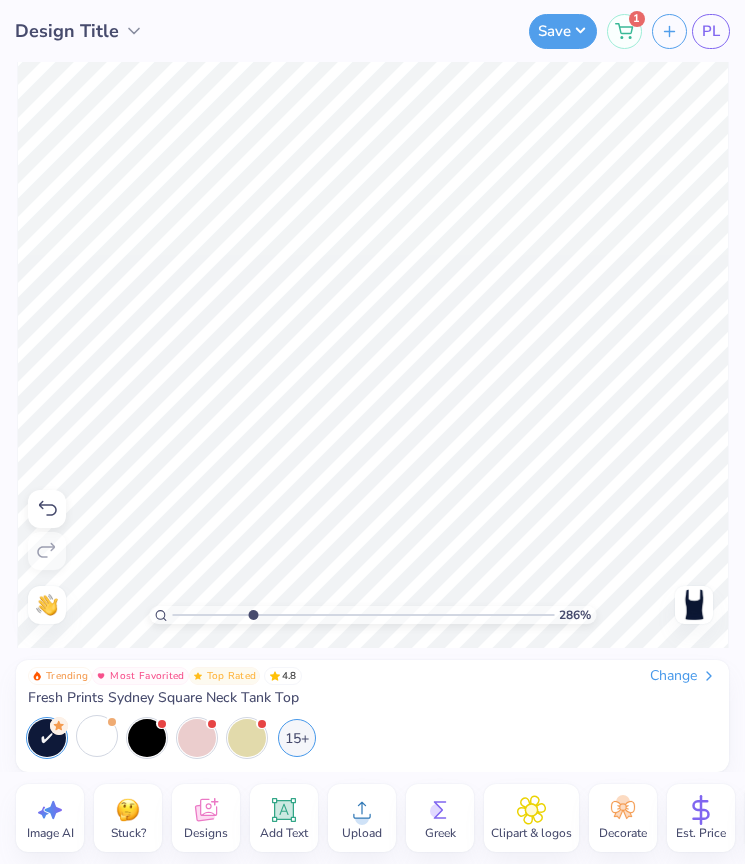 drag, startPoint x: 176, startPoint y: 619, endPoint x: 253, endPoint y: 616, distance: 77.05842 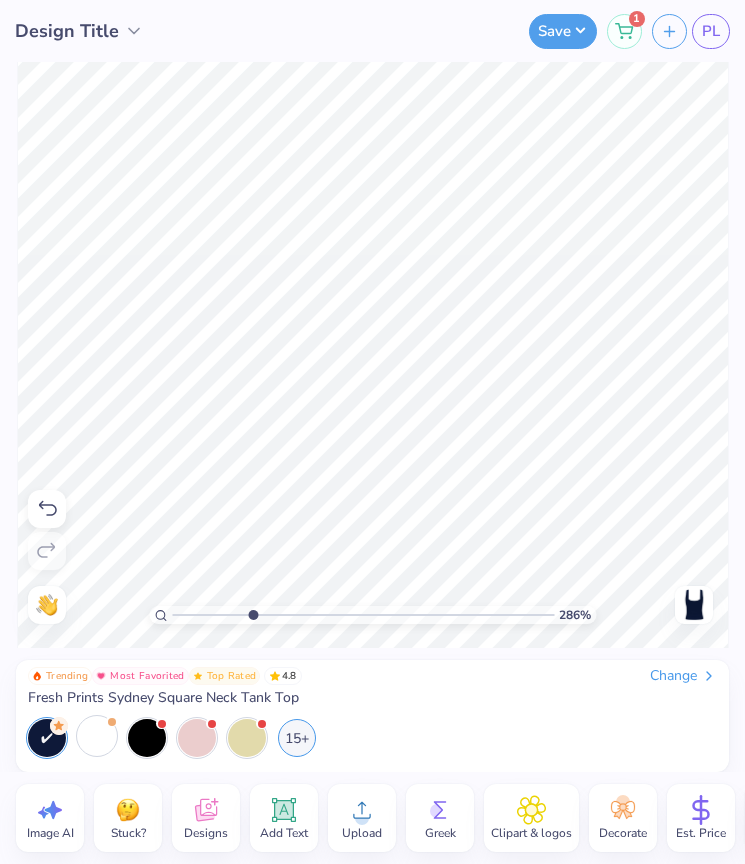 click at bounding box center [363, 615] 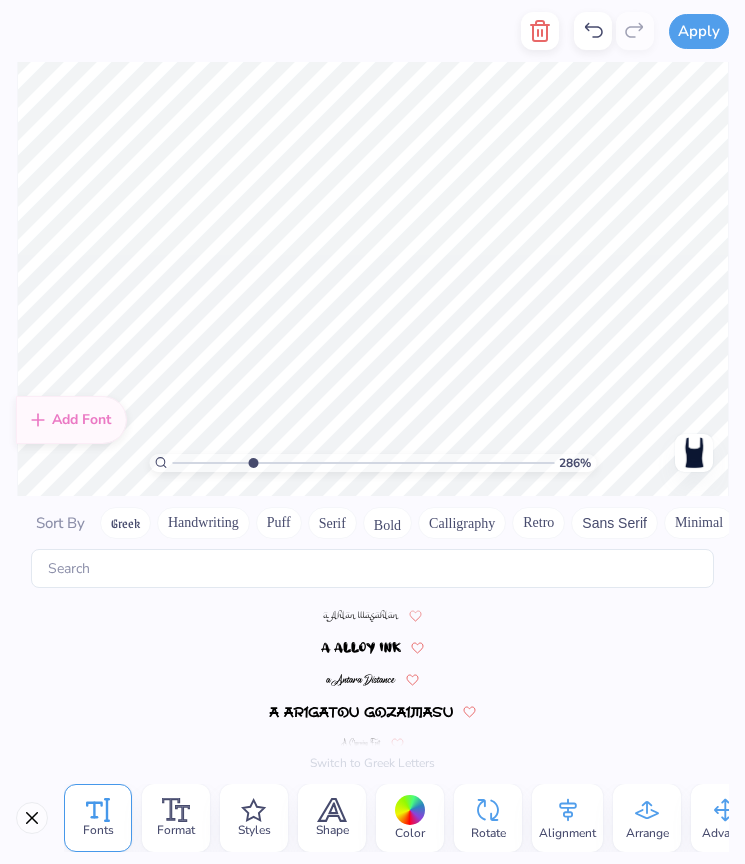 scroll, scrollTop: 424, scrollLeft: 0, axis: vertical 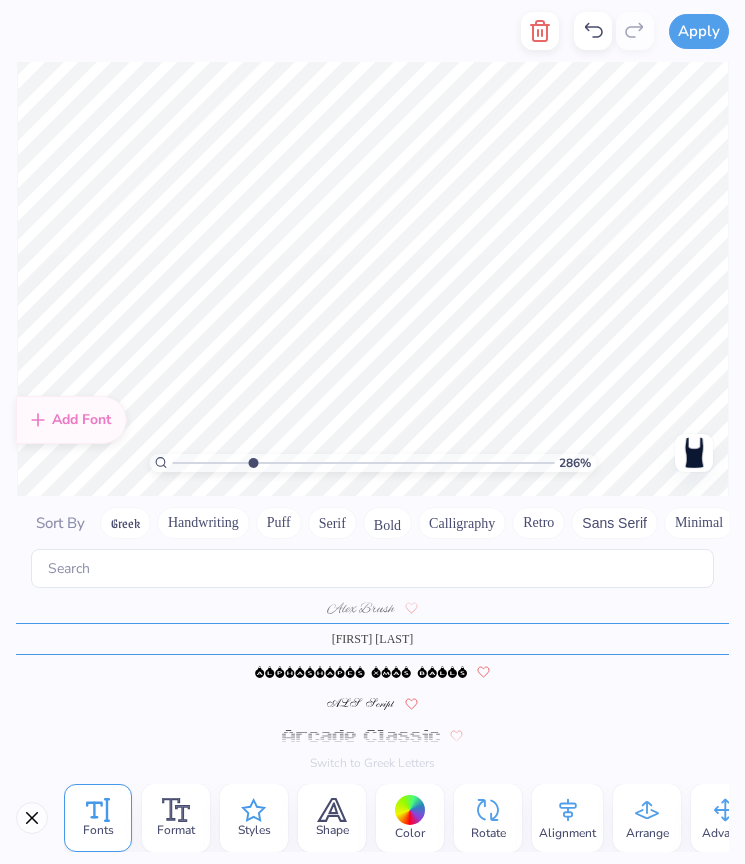 click on "Styles" at bounding box center [254, 818] 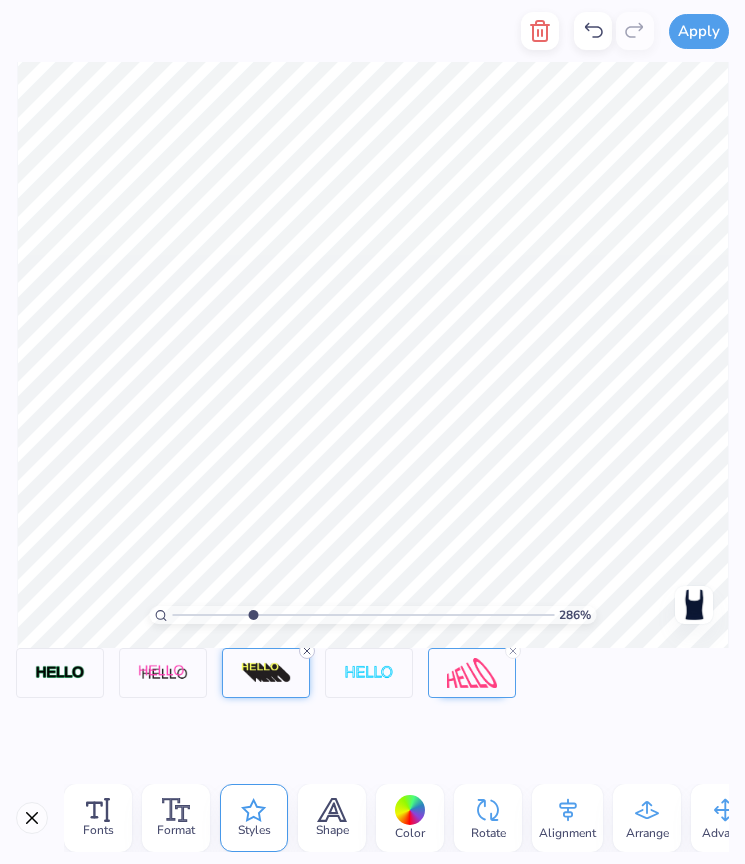 click 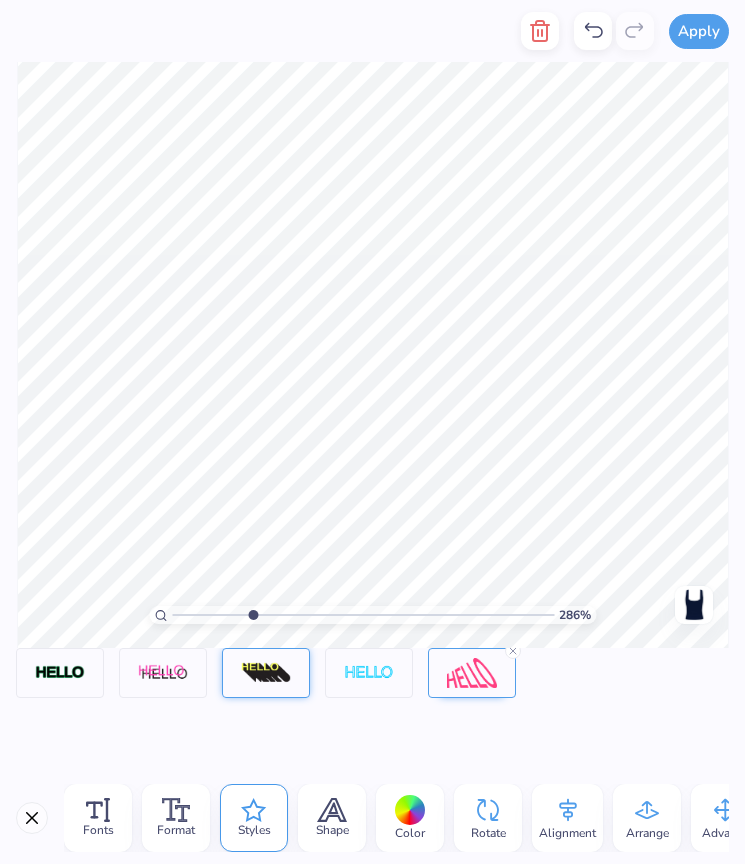 click at bounding box center (32, 818) 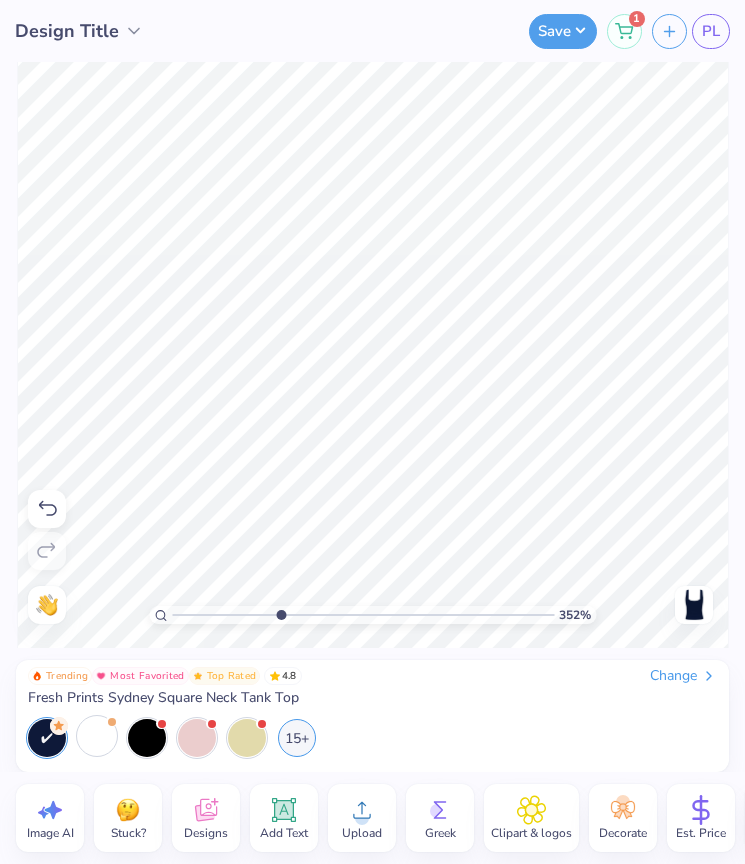 click at bounding box center [363, 615] 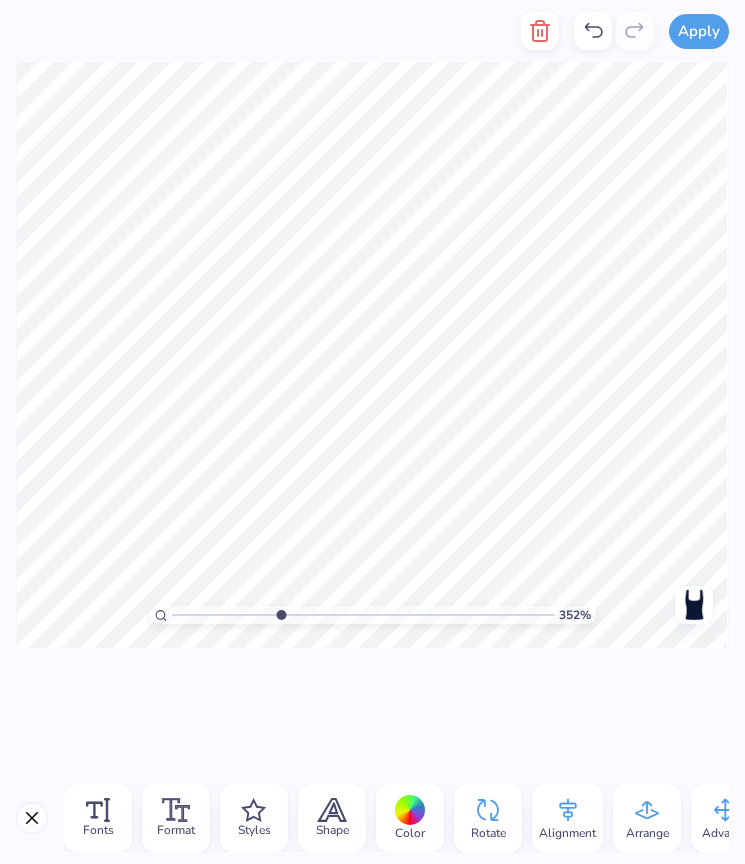 type on "1" 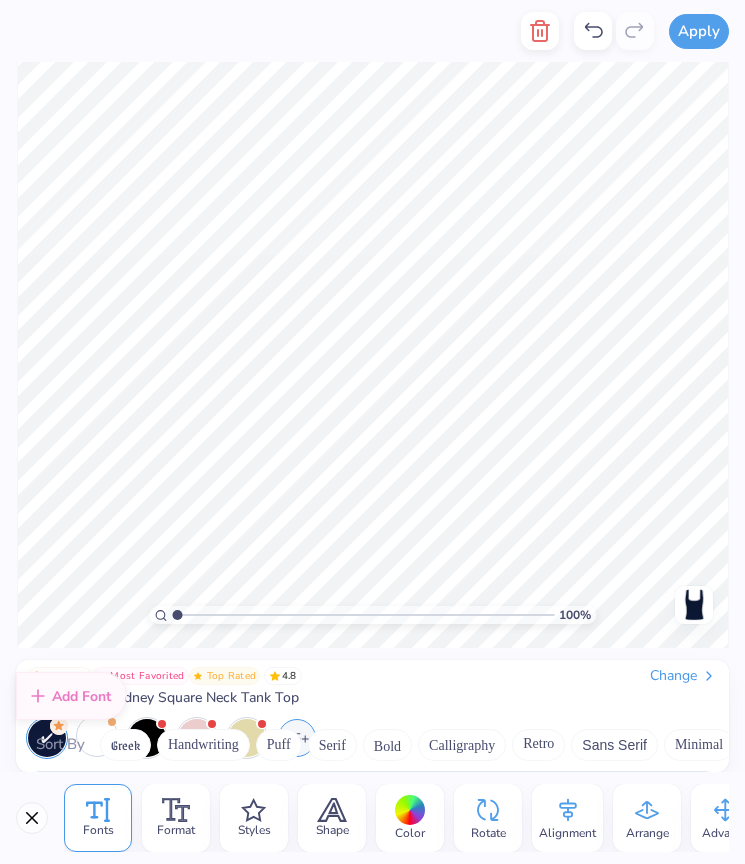 scroll, scrollTop: 0, scrollLeft: 0, axis: both 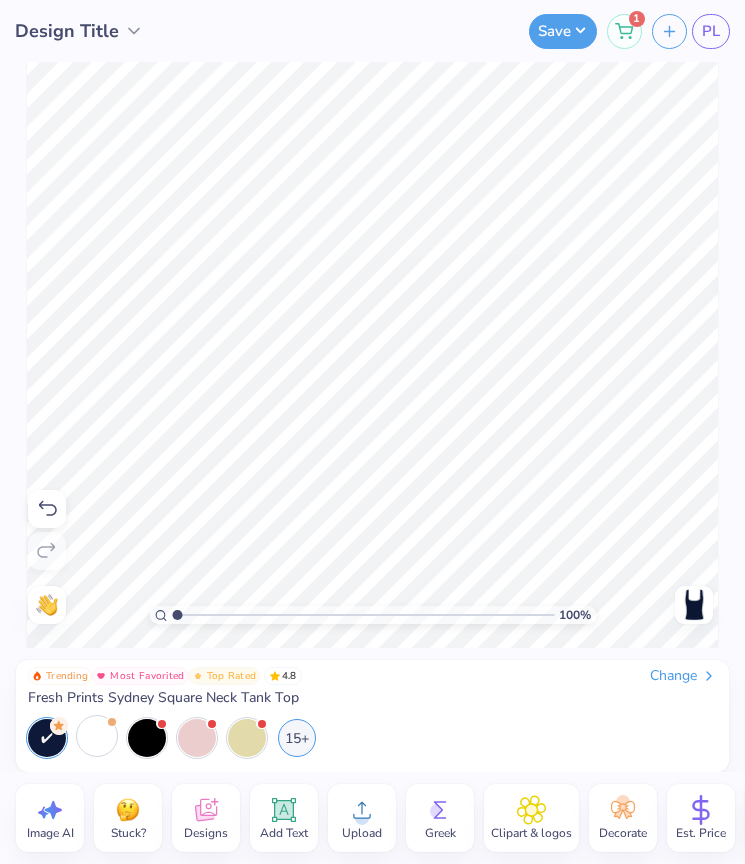 click 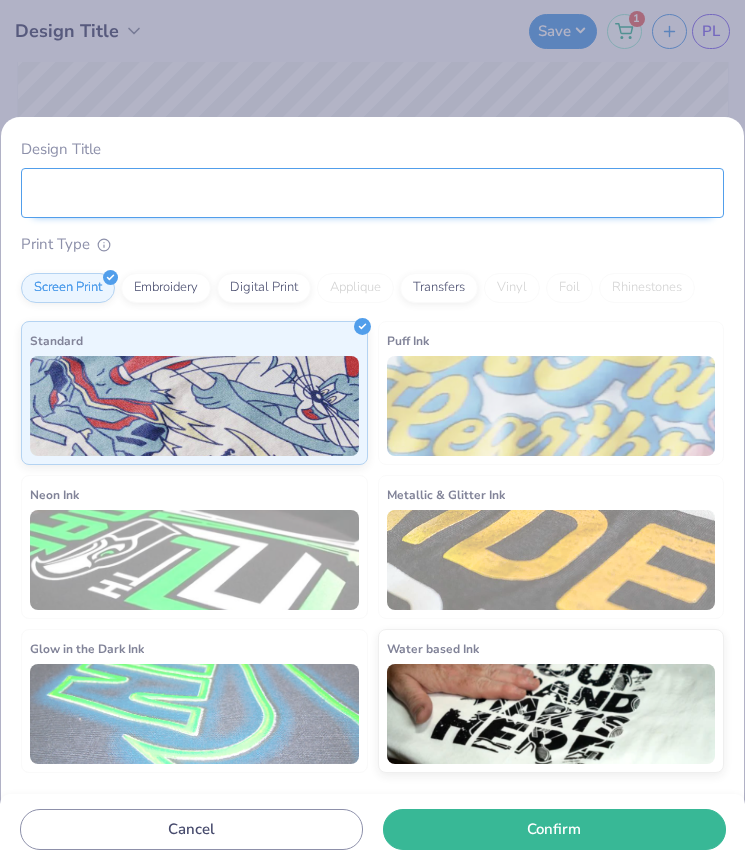 click on "Design Title" at bounding box center (372, 193) 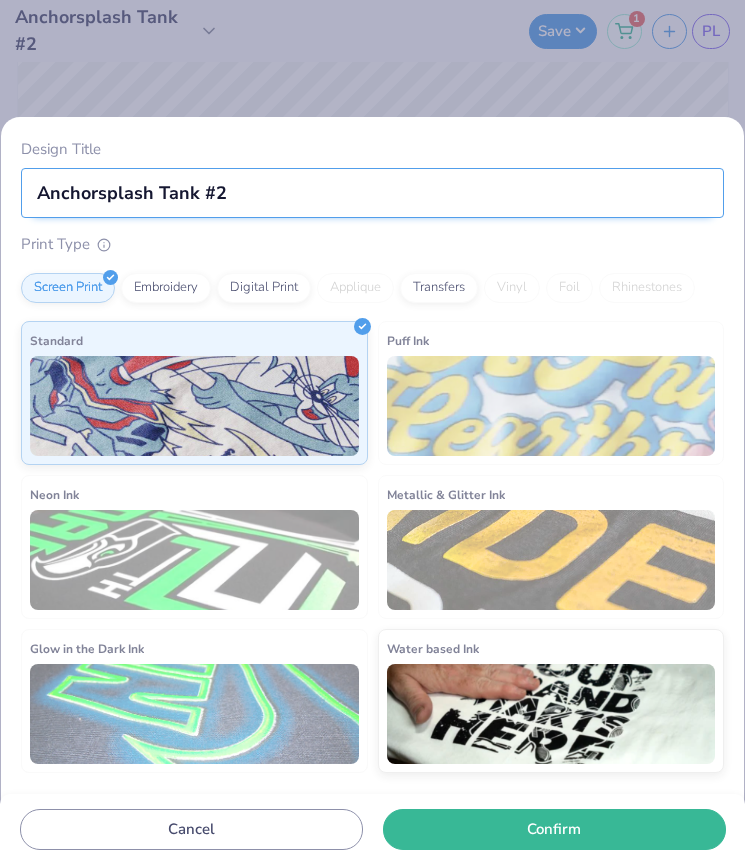 type on "Anchorsplash Tank #2" 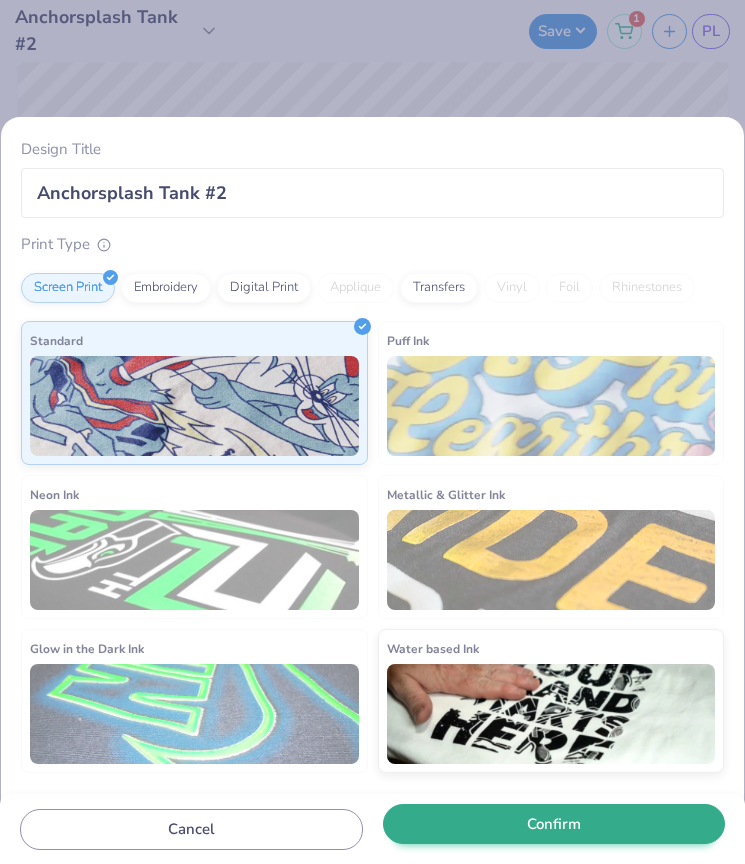click on "Confirm" at bounding box center [554, 824] 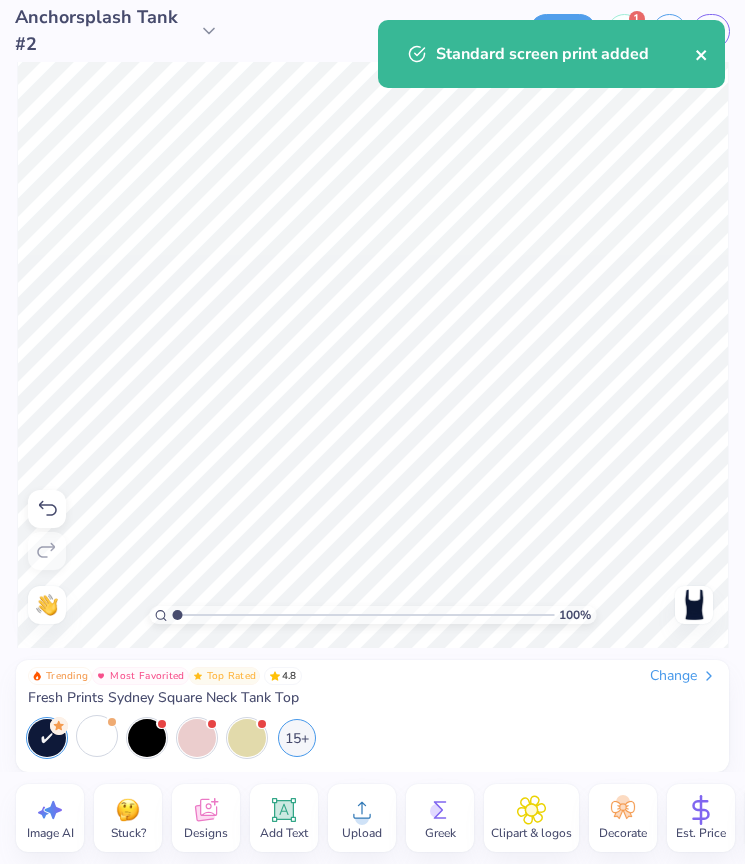 click 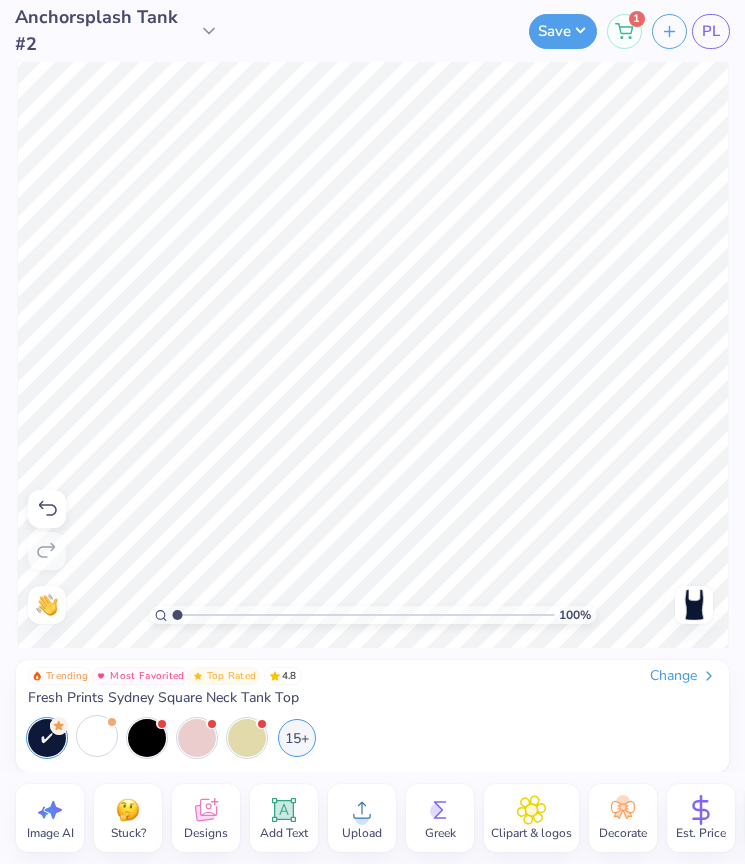 click on "Standard screen print added" at bounding box center (551, 61) 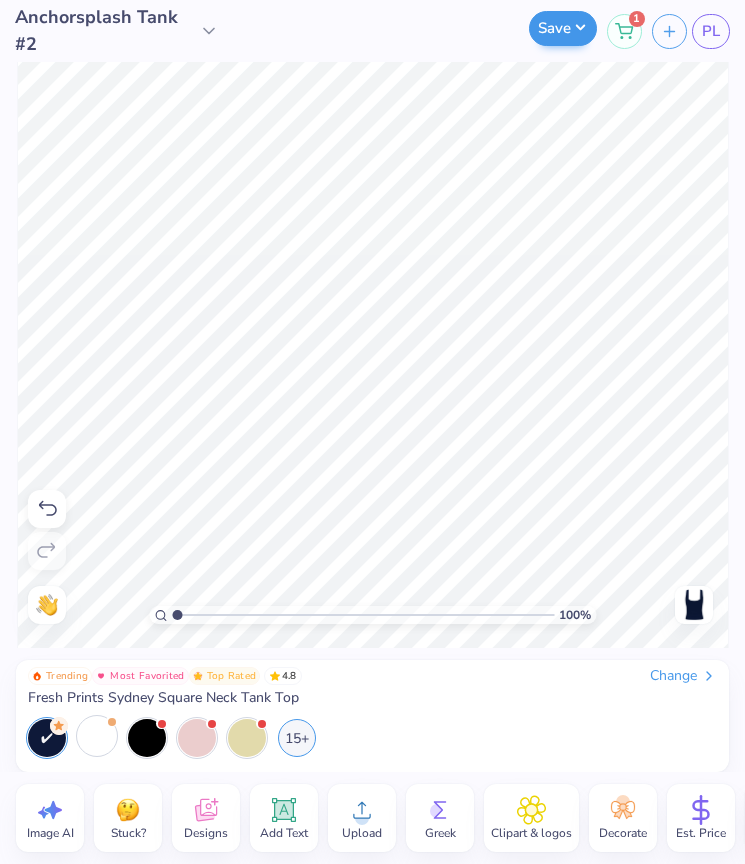 click on "Save" at bounding box center [563, 28] 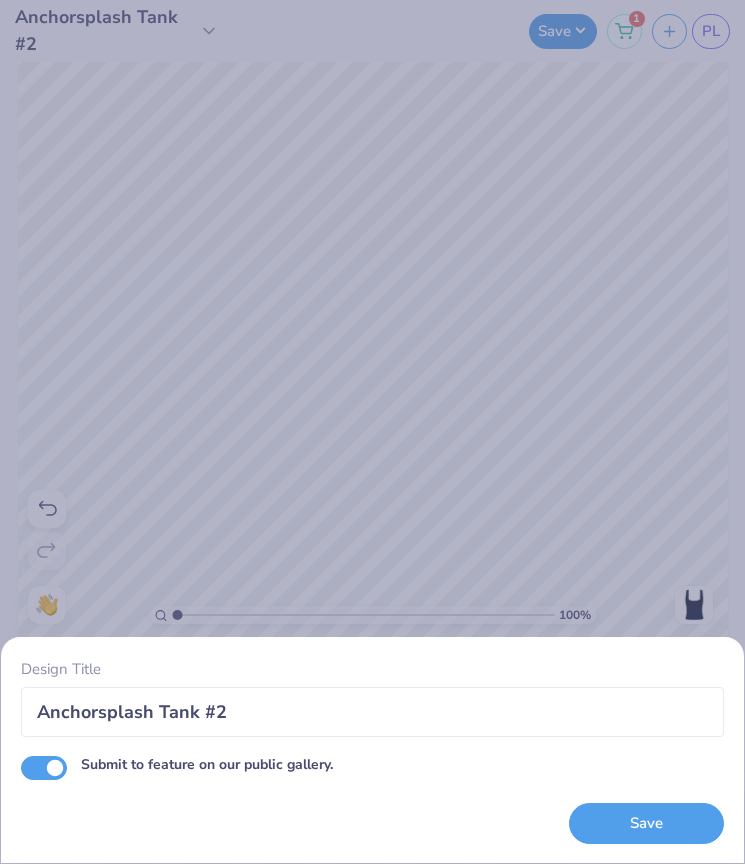 click on "Submit to feature on our public gallery." at bounding box center [44, 768] 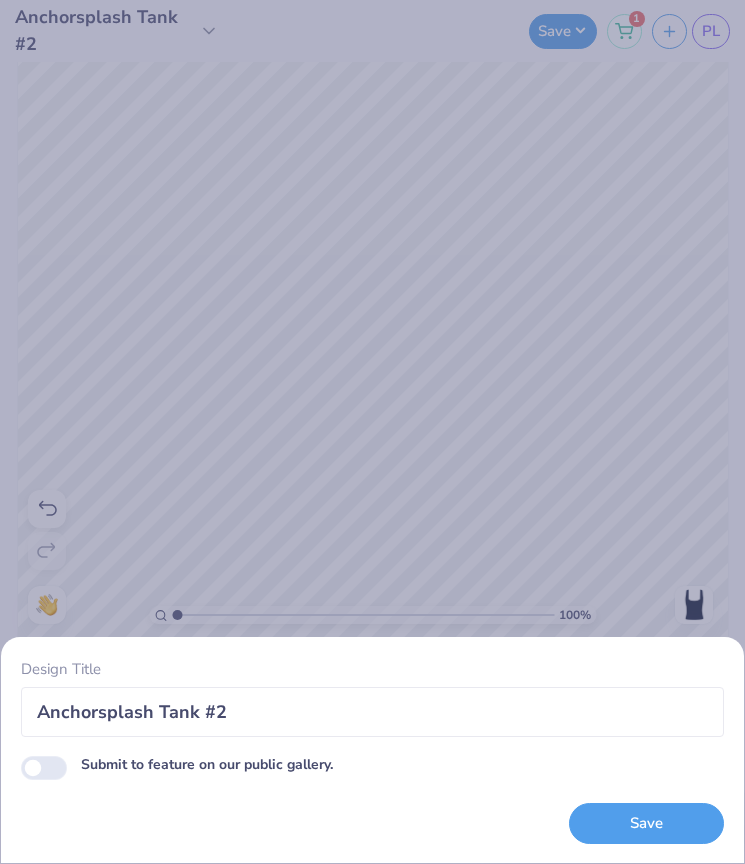 checkbox on "false" 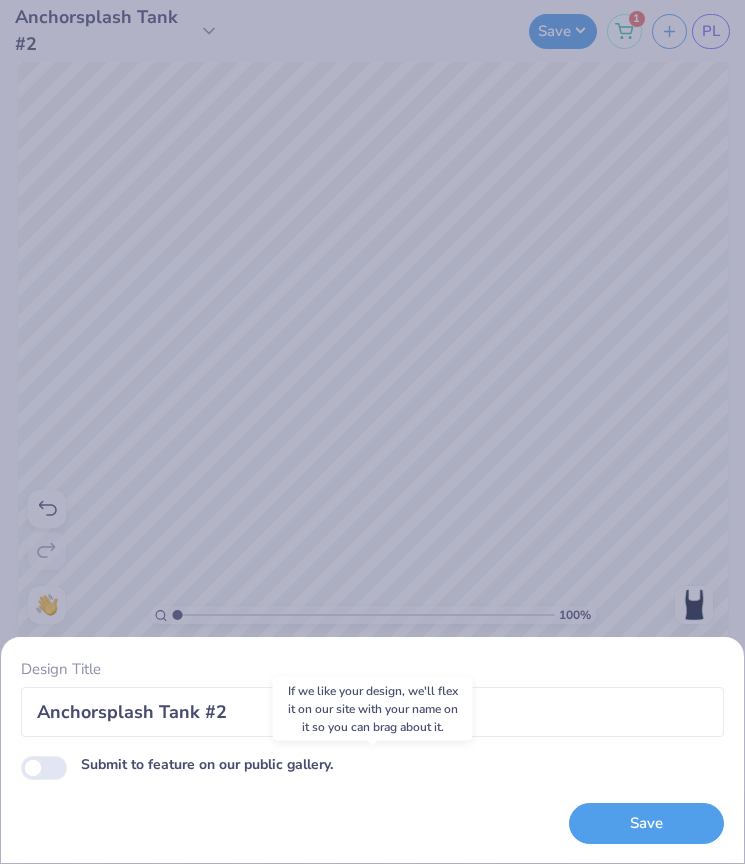 click on "Save" at bounding box center [646, 811] 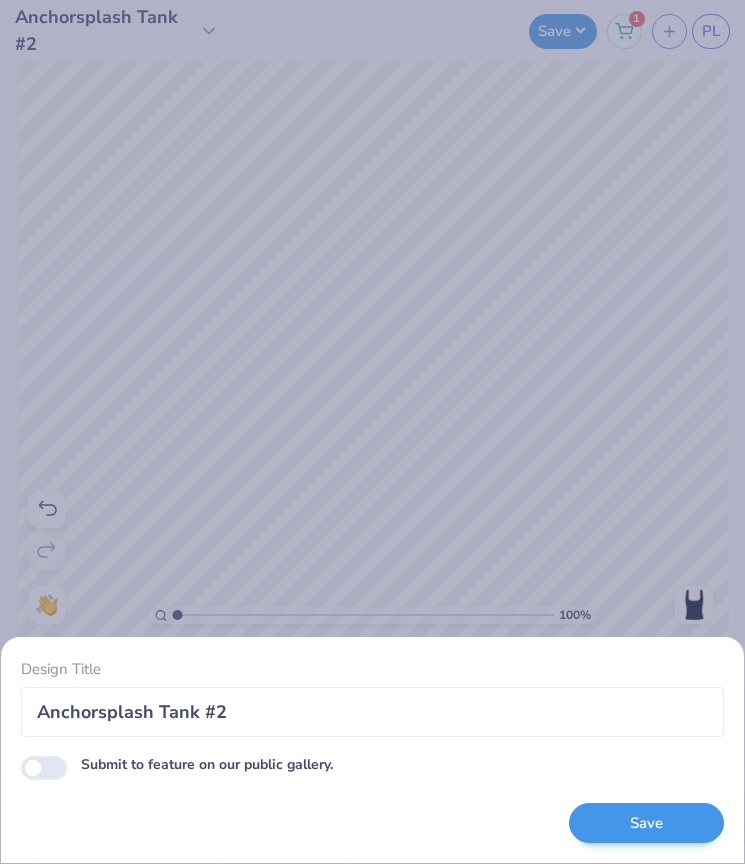 click on "Save" at bounding box center (646, 823) 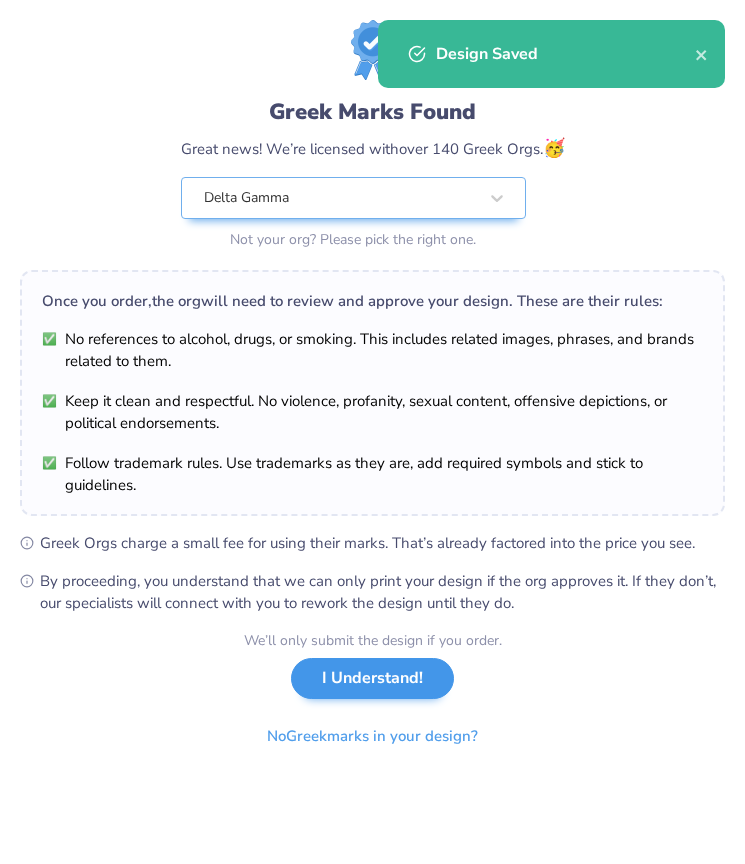click on "I Understand!" at bounding box center (372, 678) 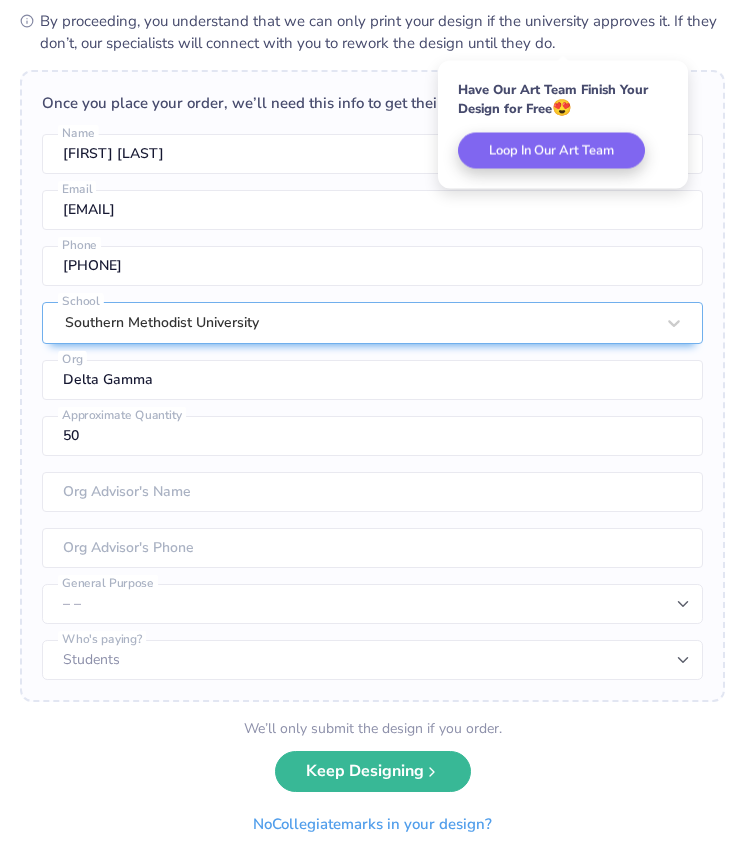 scroll, scrollTop: 413, scrollLeft: 0, axis: vertical 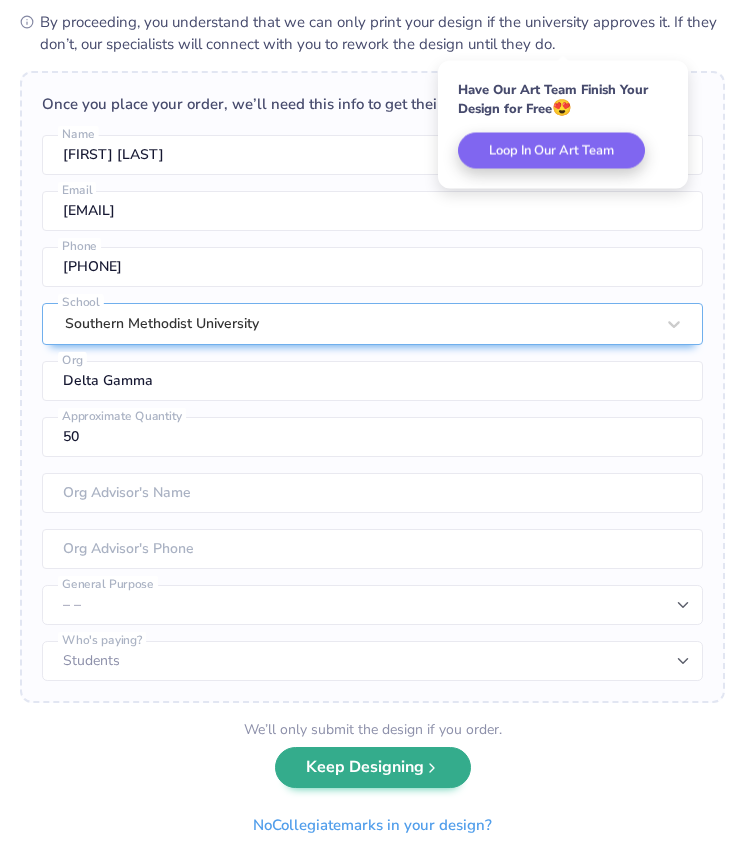 click on "Keep Designing" at bounding box center (373, 767) 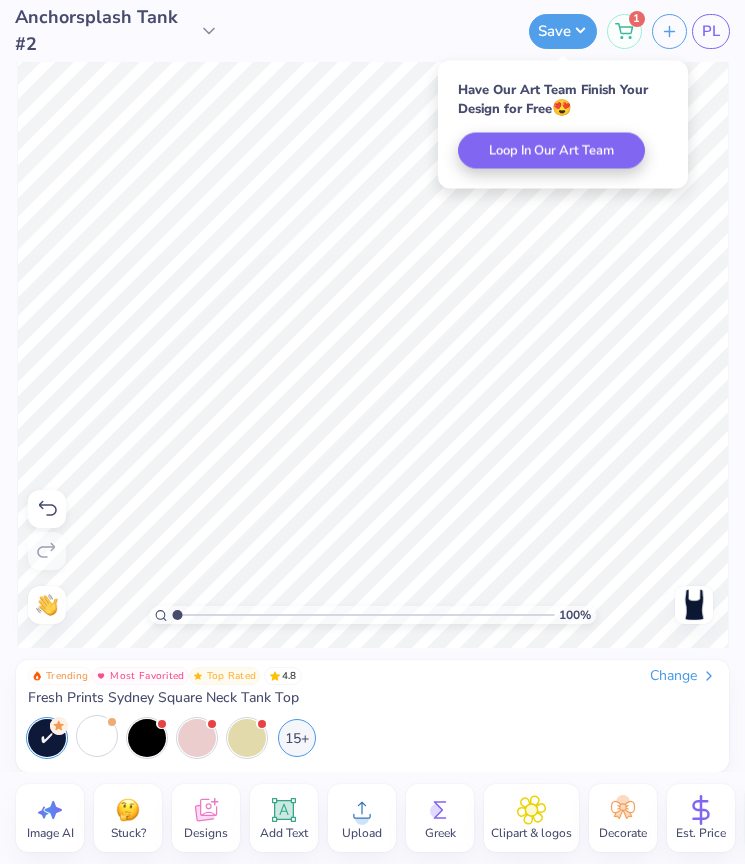 scroll, scrollTop: 0, scrollLeft: 0, axis: both 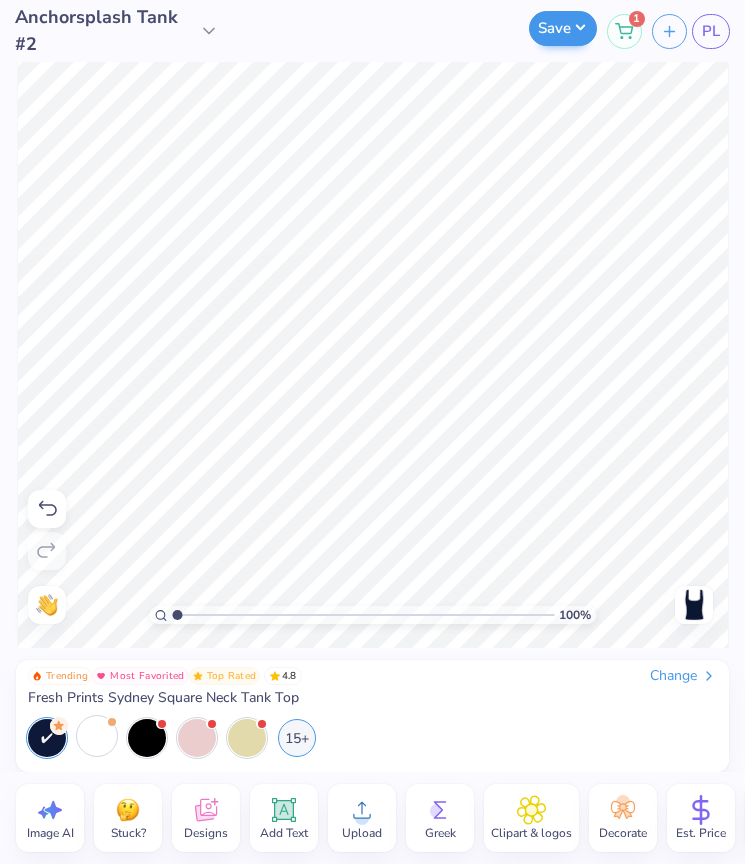 click on "Save" at bounding box center [563, 28] 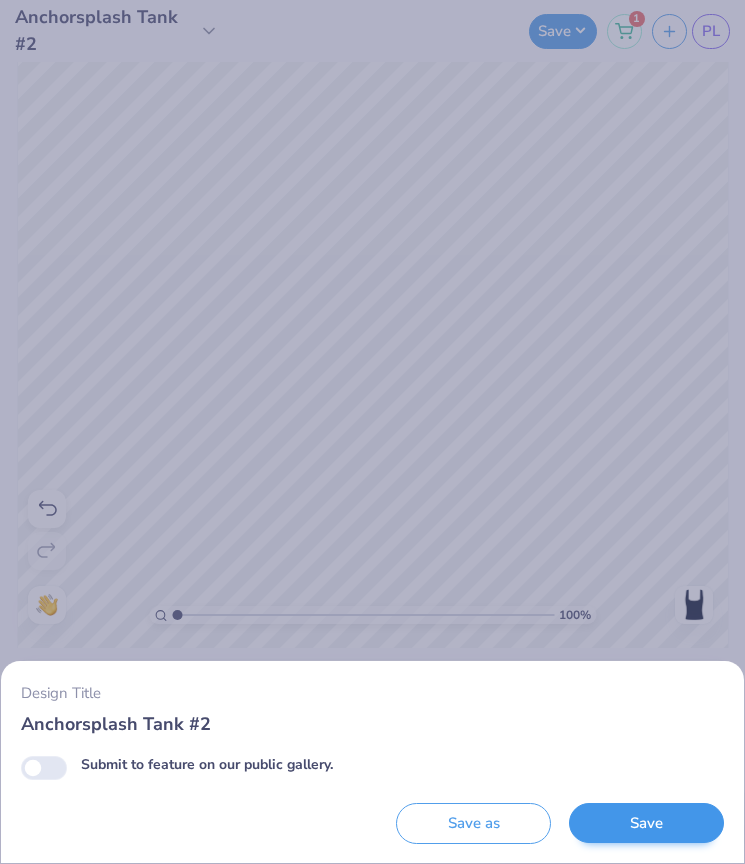click on "Save" at bounding box center (646, 823) 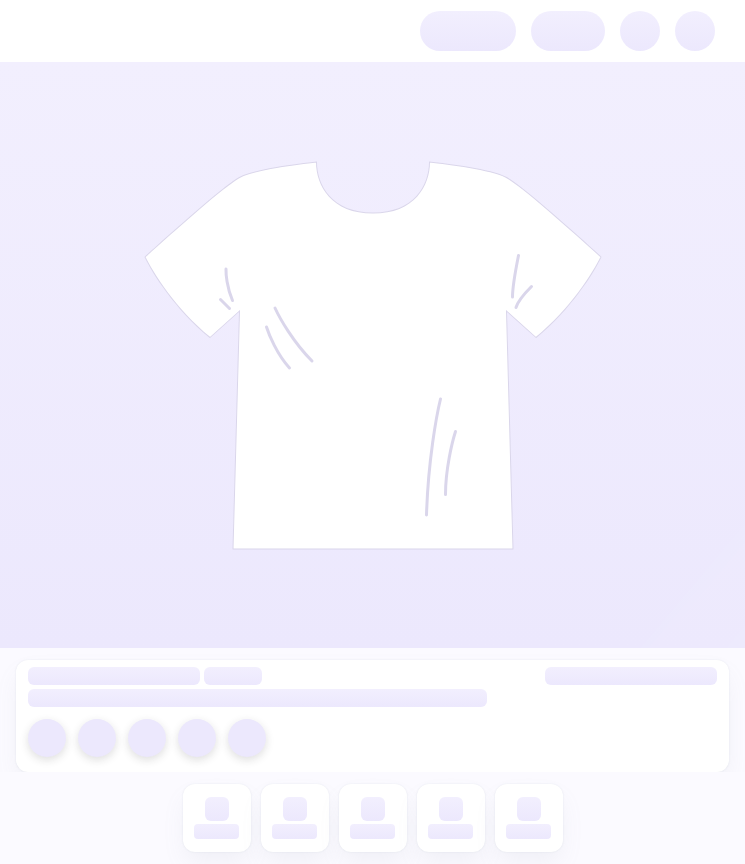 scroll, scrollTop: 0, scrollLeft: 0, axis: both 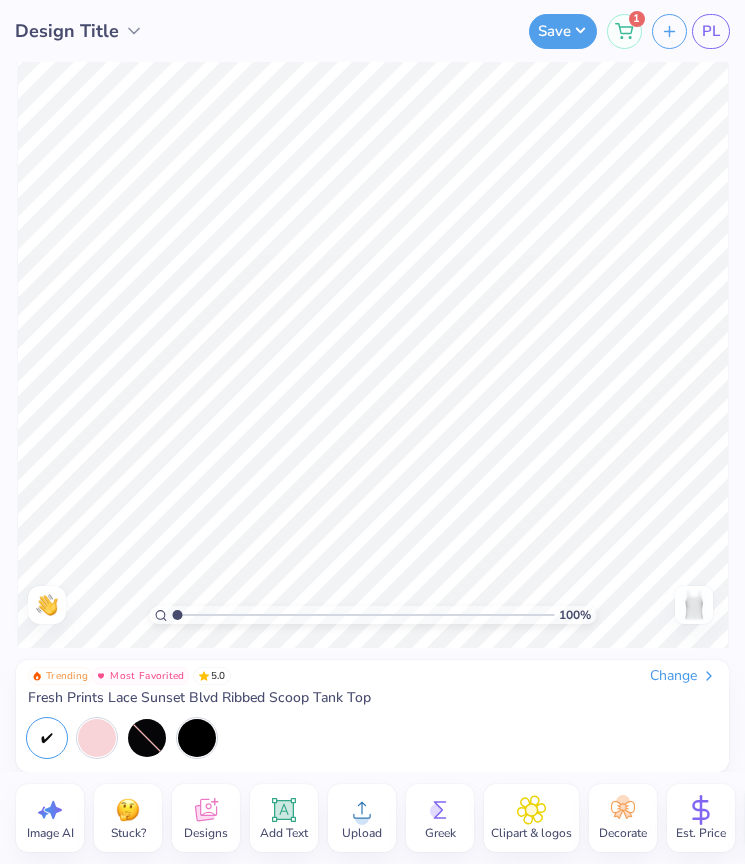click on "Change" at bounding box center [683, 676] 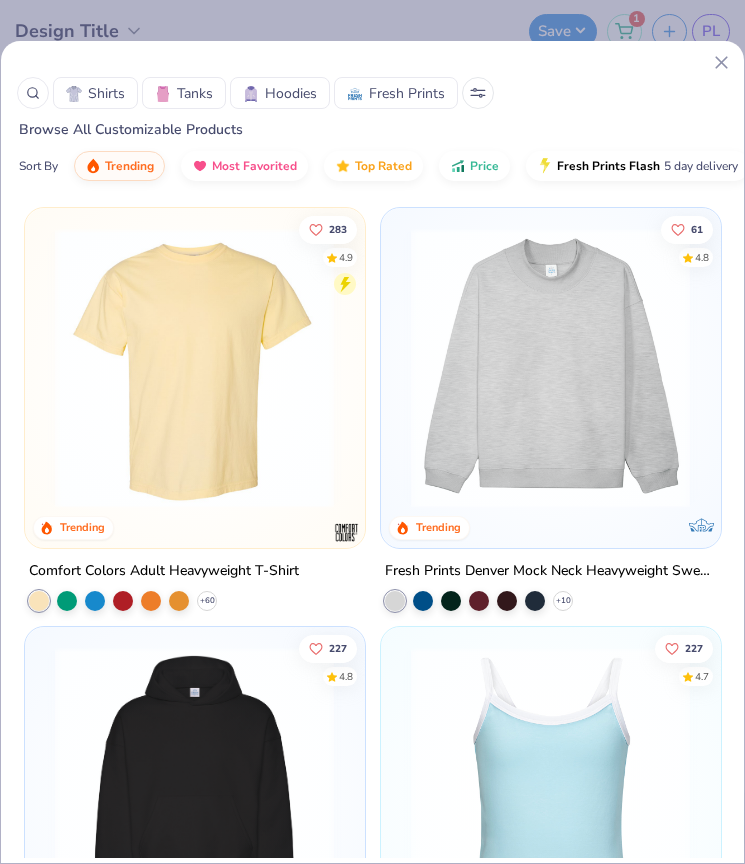 click on "Shirts" at bounding box center (95, 93) 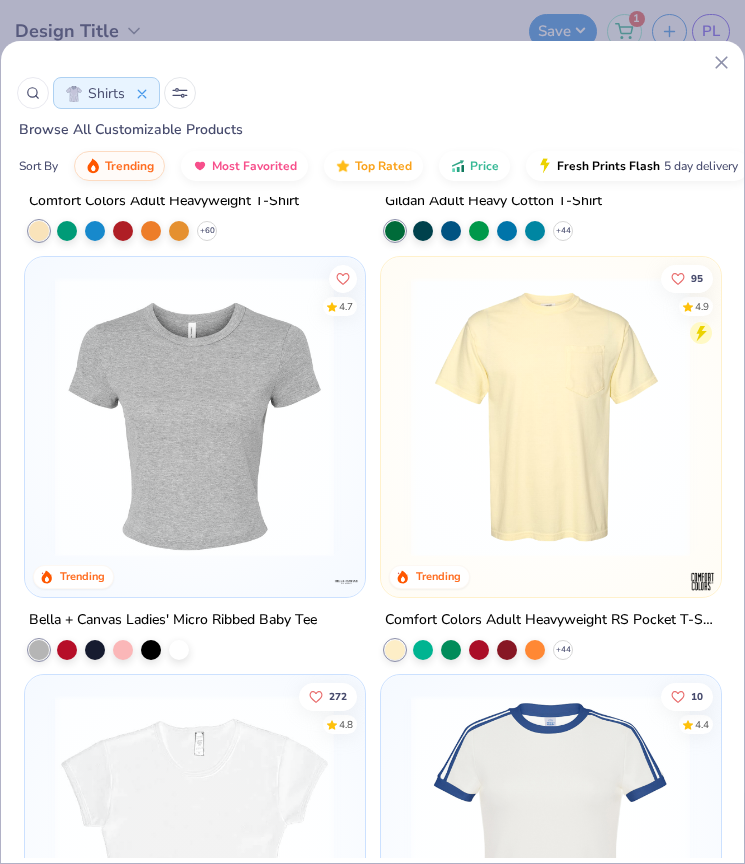 scroll, scrollTop: 369, scrollLeft: 0, axis: vertical 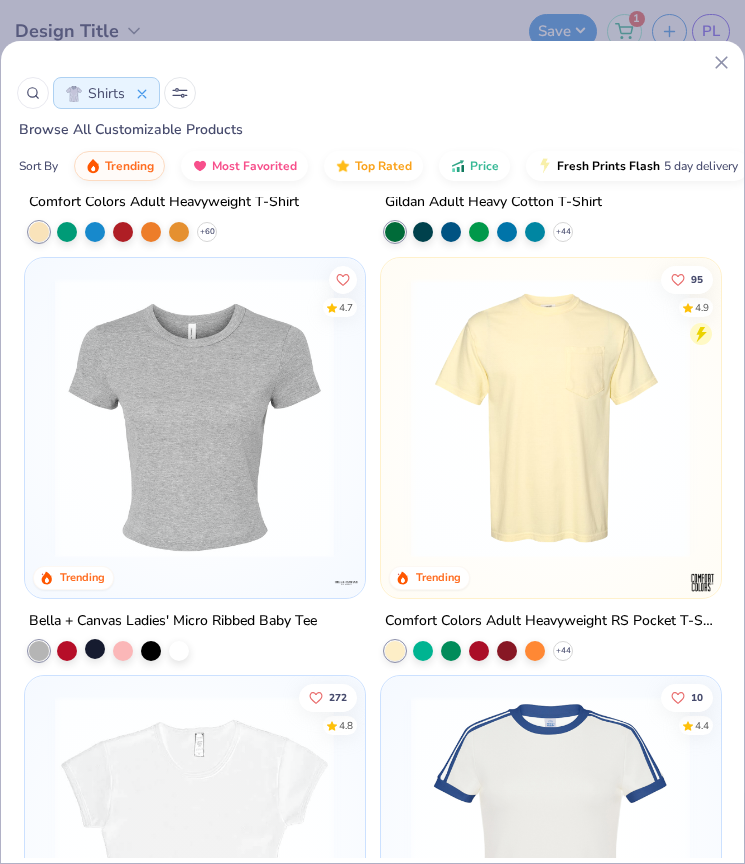 click at bounding box center (95, 648) 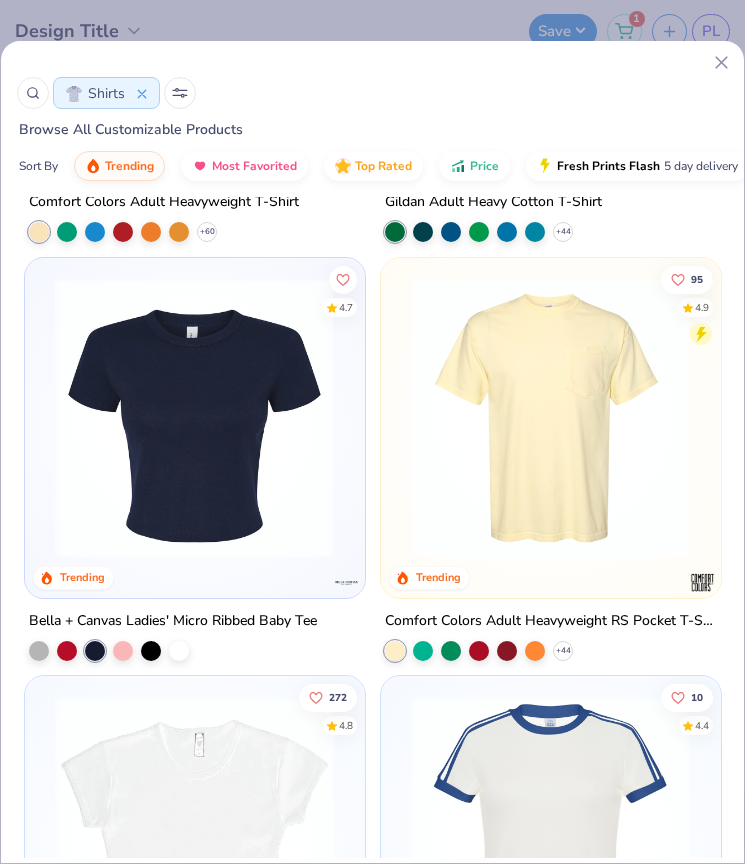 click at bounding box center (194, 418) 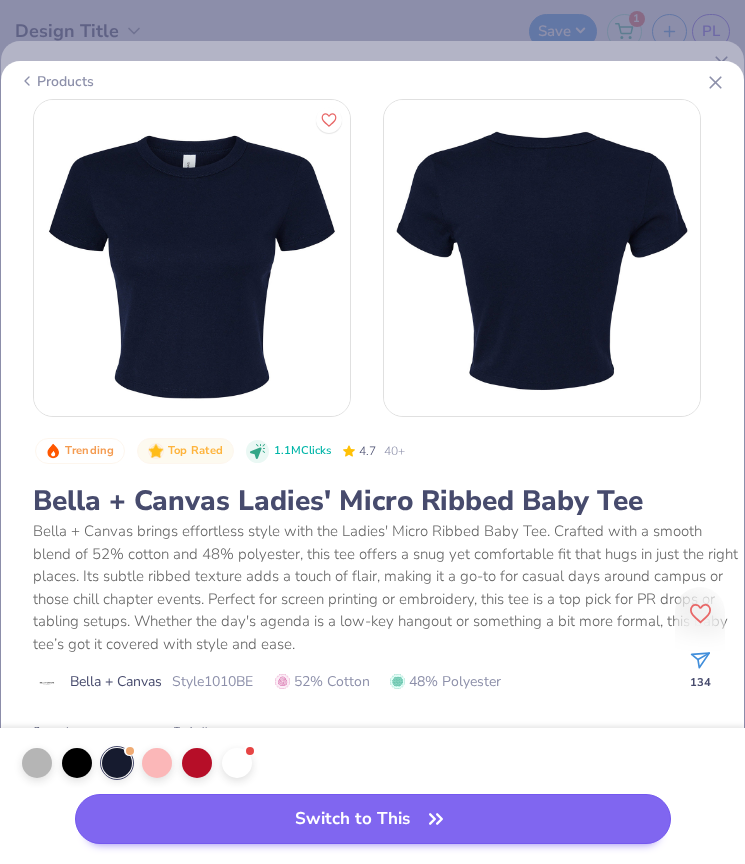 click on "Switch to This" at bounding box center (373, 819) 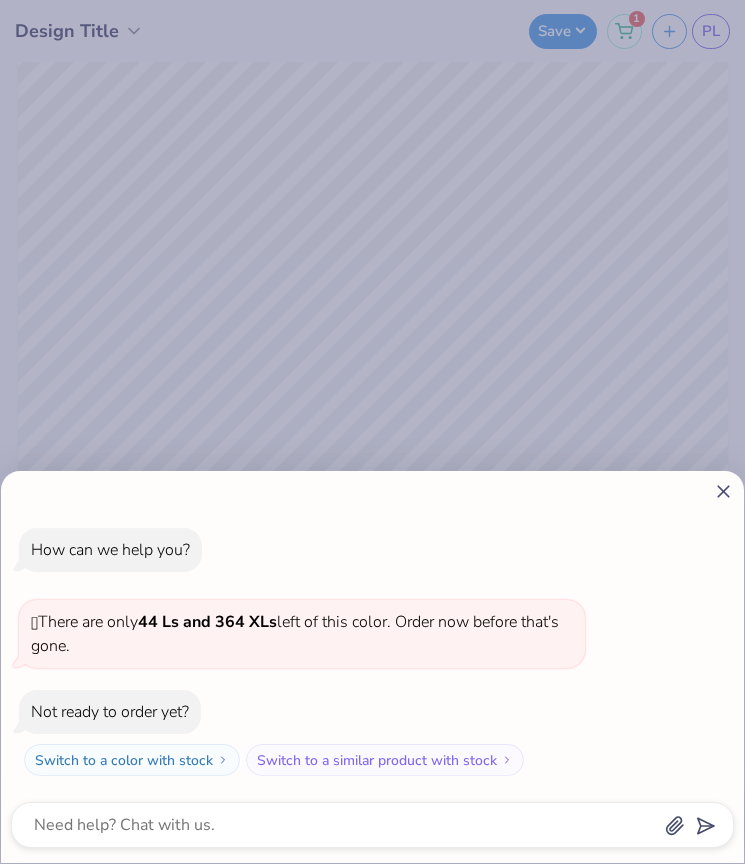 click 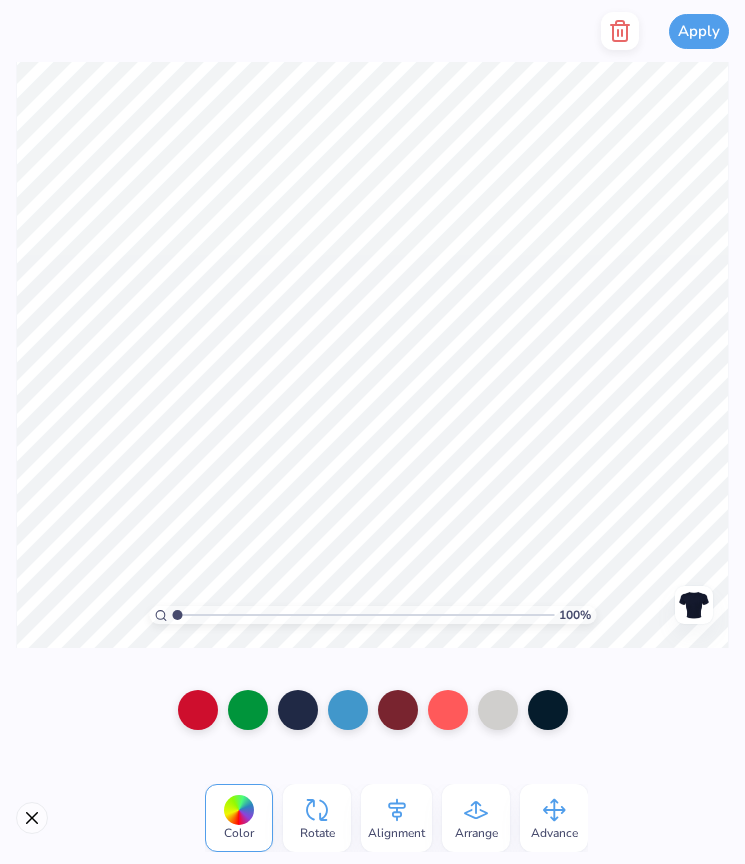 type on "x" 